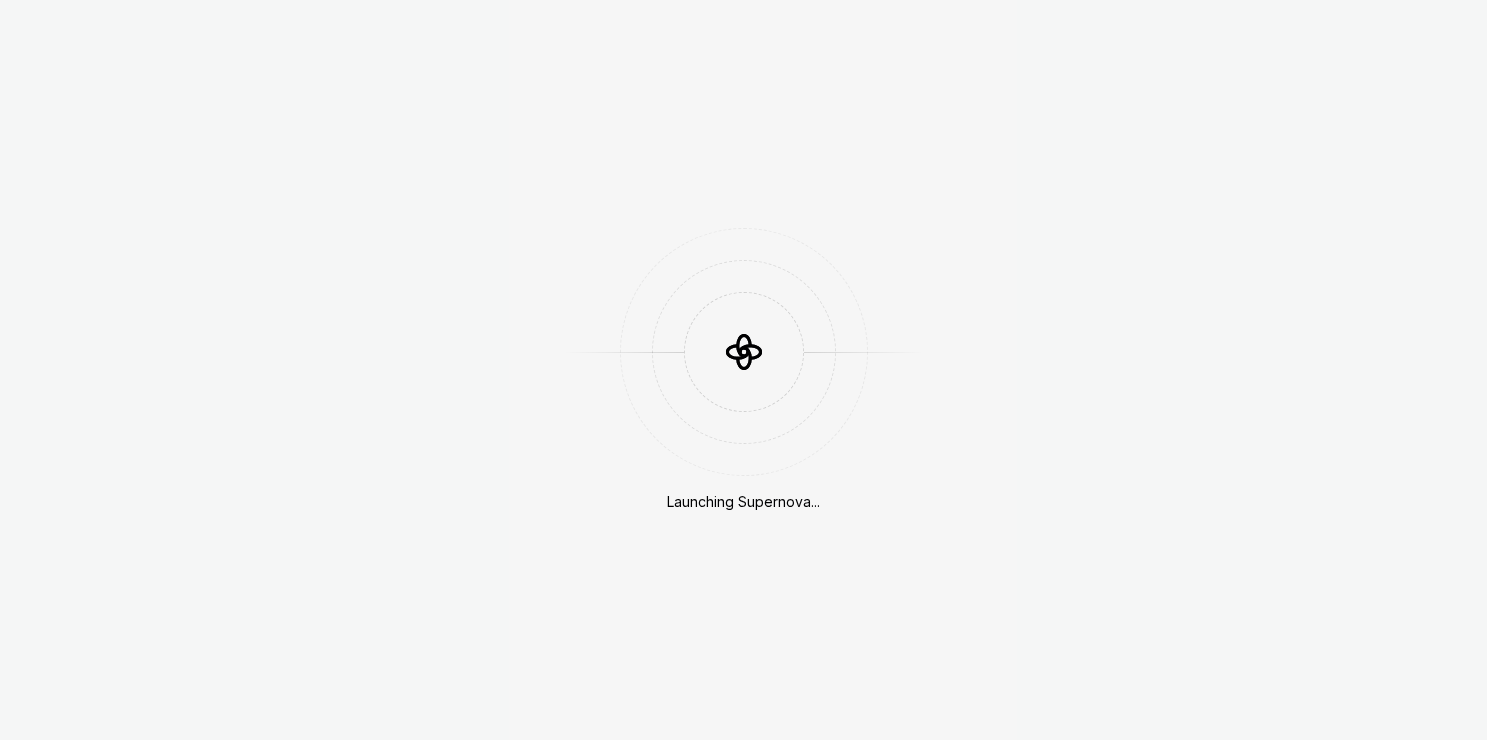 scroll, scrollTop: 0, scrollLeft: 0, axis: both 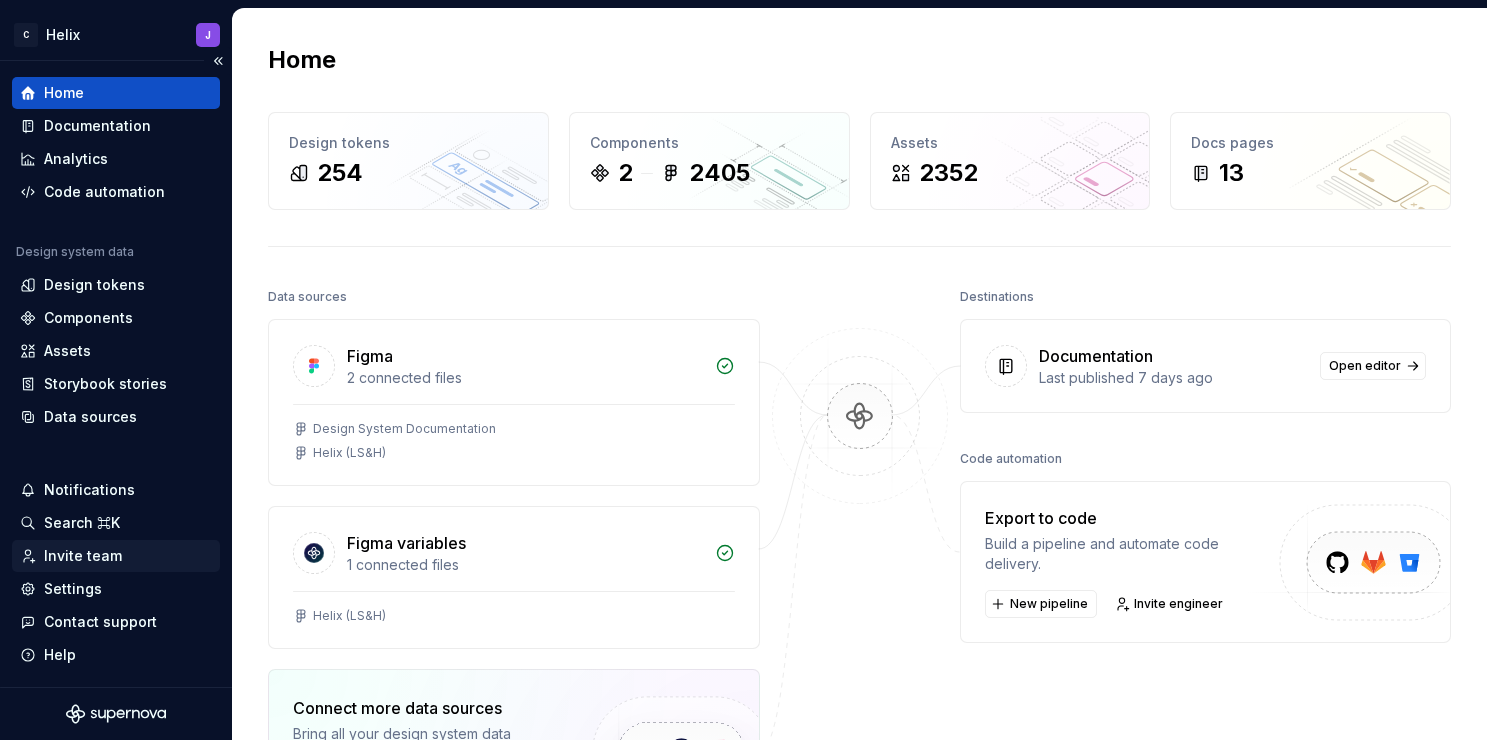 click on "Invite team" at bounding box center (83, 556) 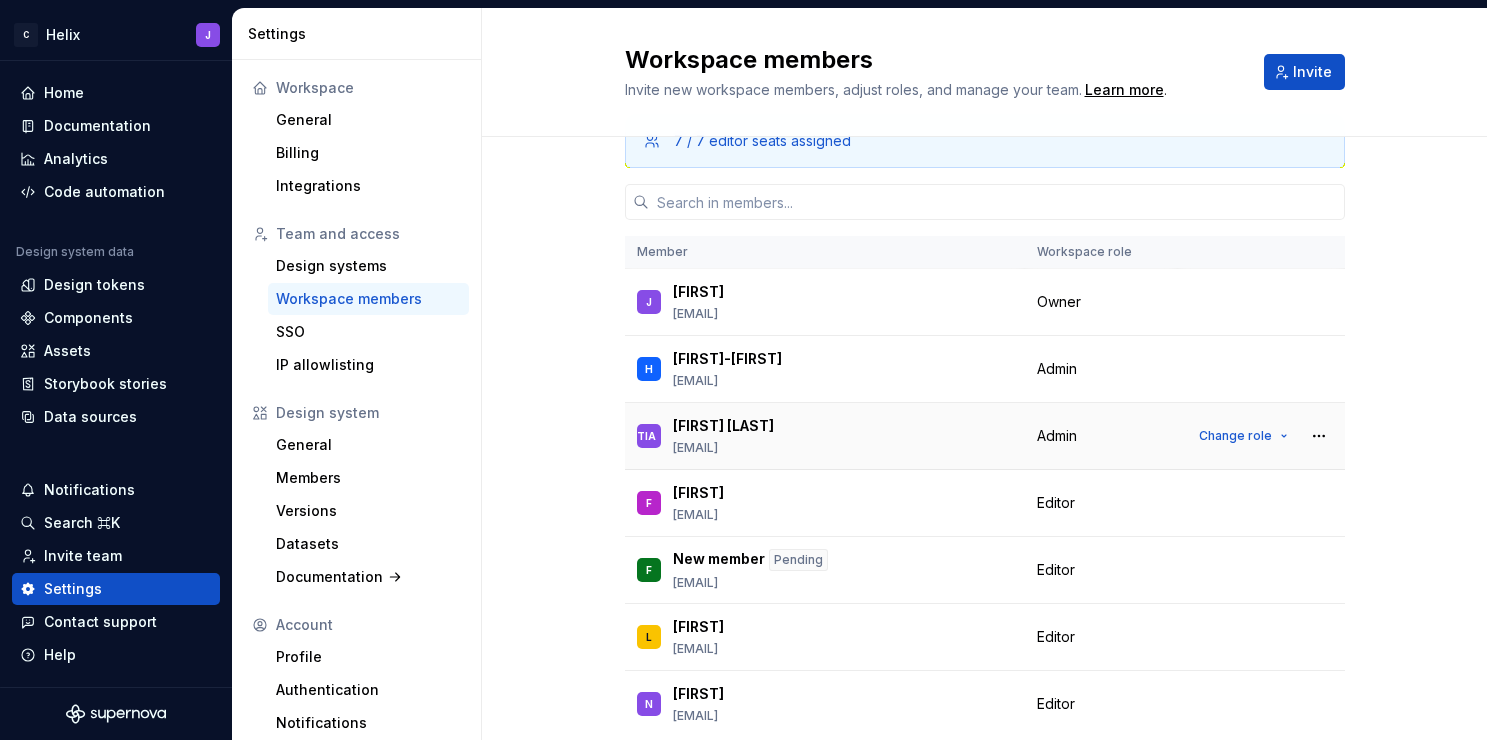 scroll, scrollTop: 116, scrollLeft: 0, axis: vertical 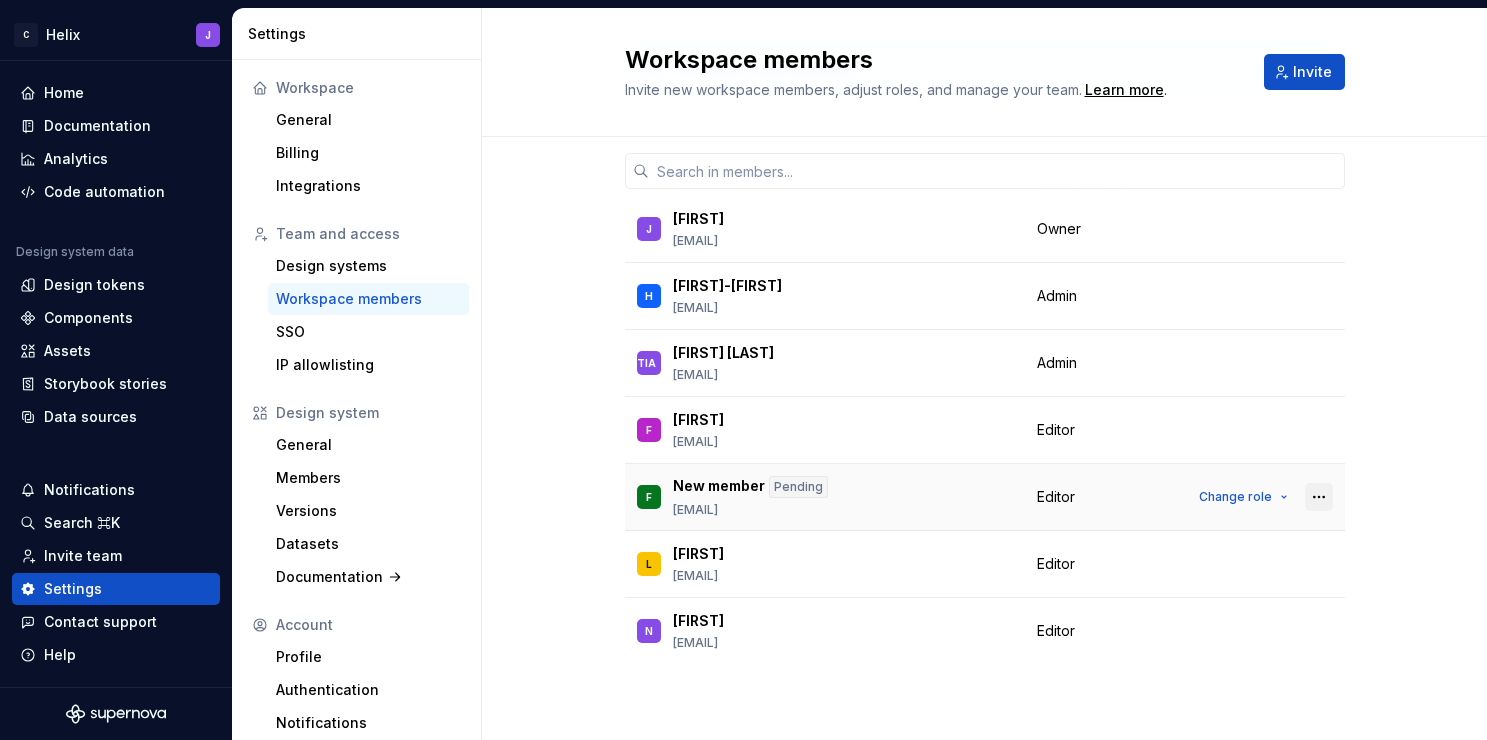 click at bounding box center [1319, 497] 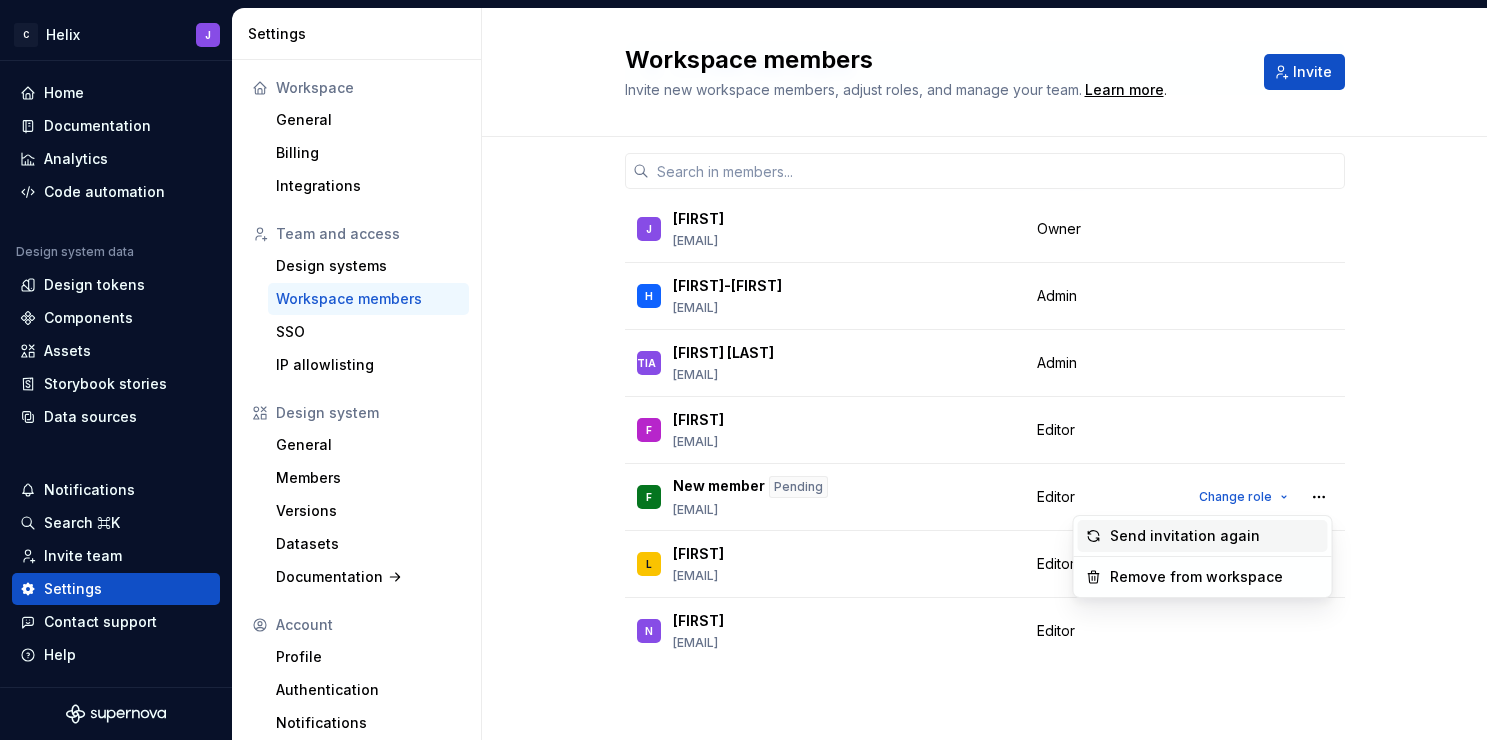 click on "Send invitation again" at bounding box center (1215, 536) 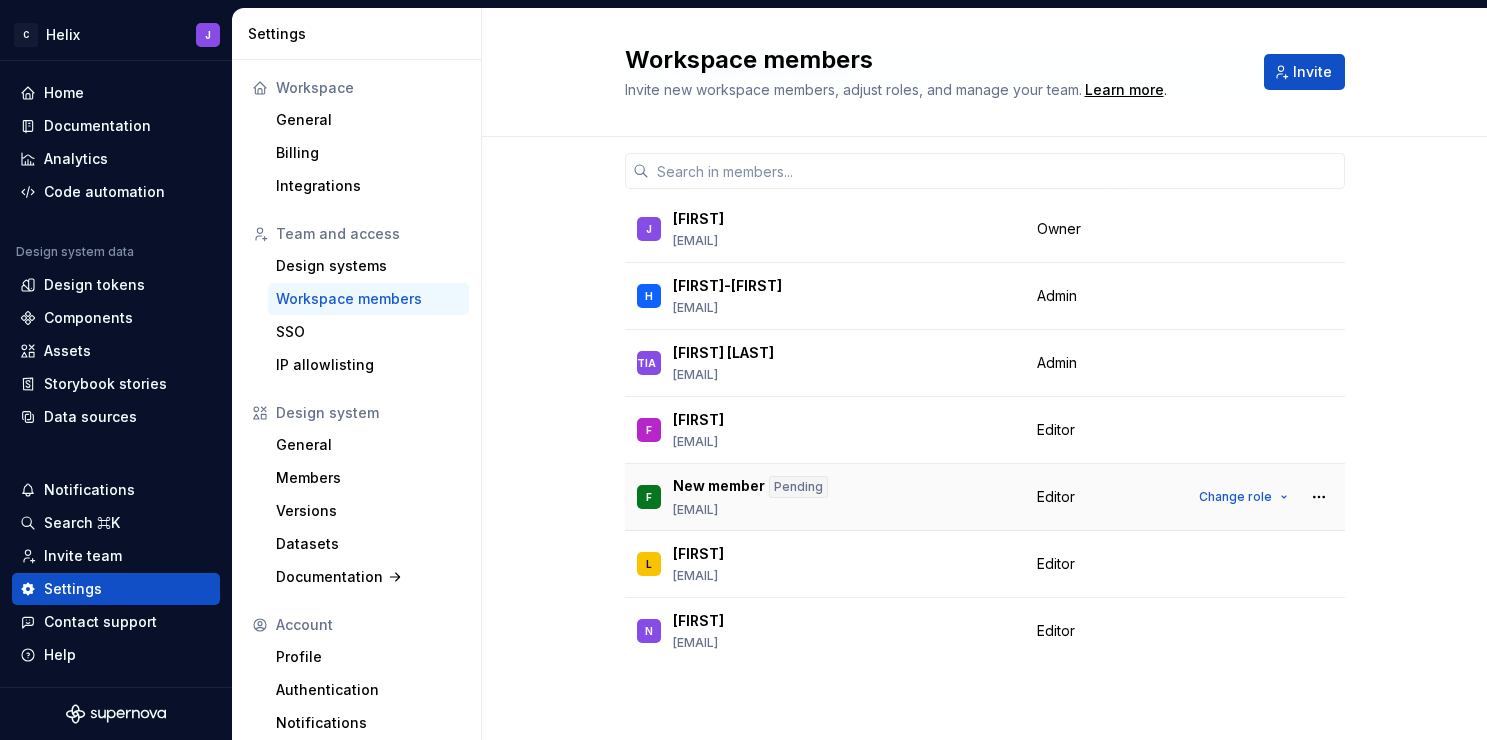 drag, startPoint x: 672, startPoint y: 510, endPoint x: 915, endPoint y: 504, distance: 243.07407 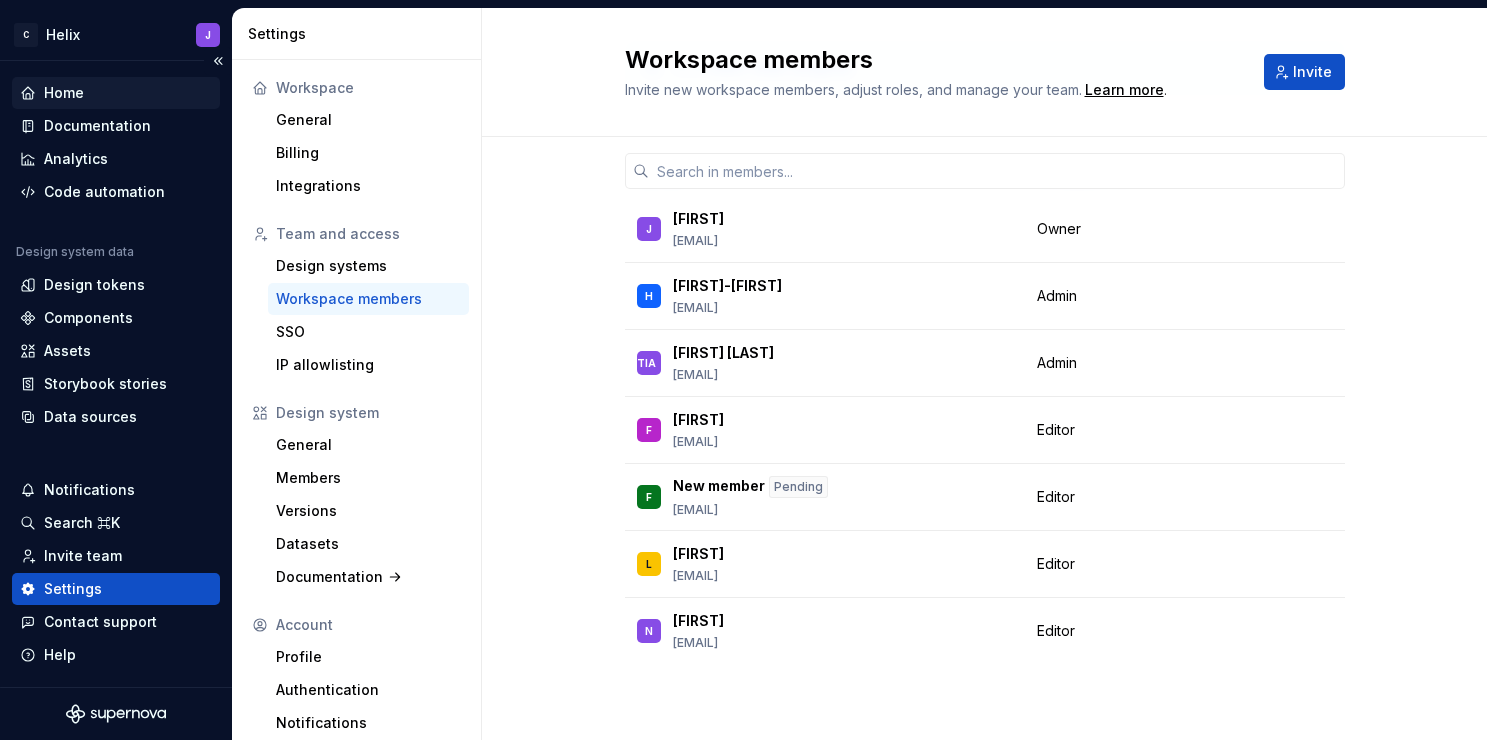 click on "Home" at bounding box center [116, 93] 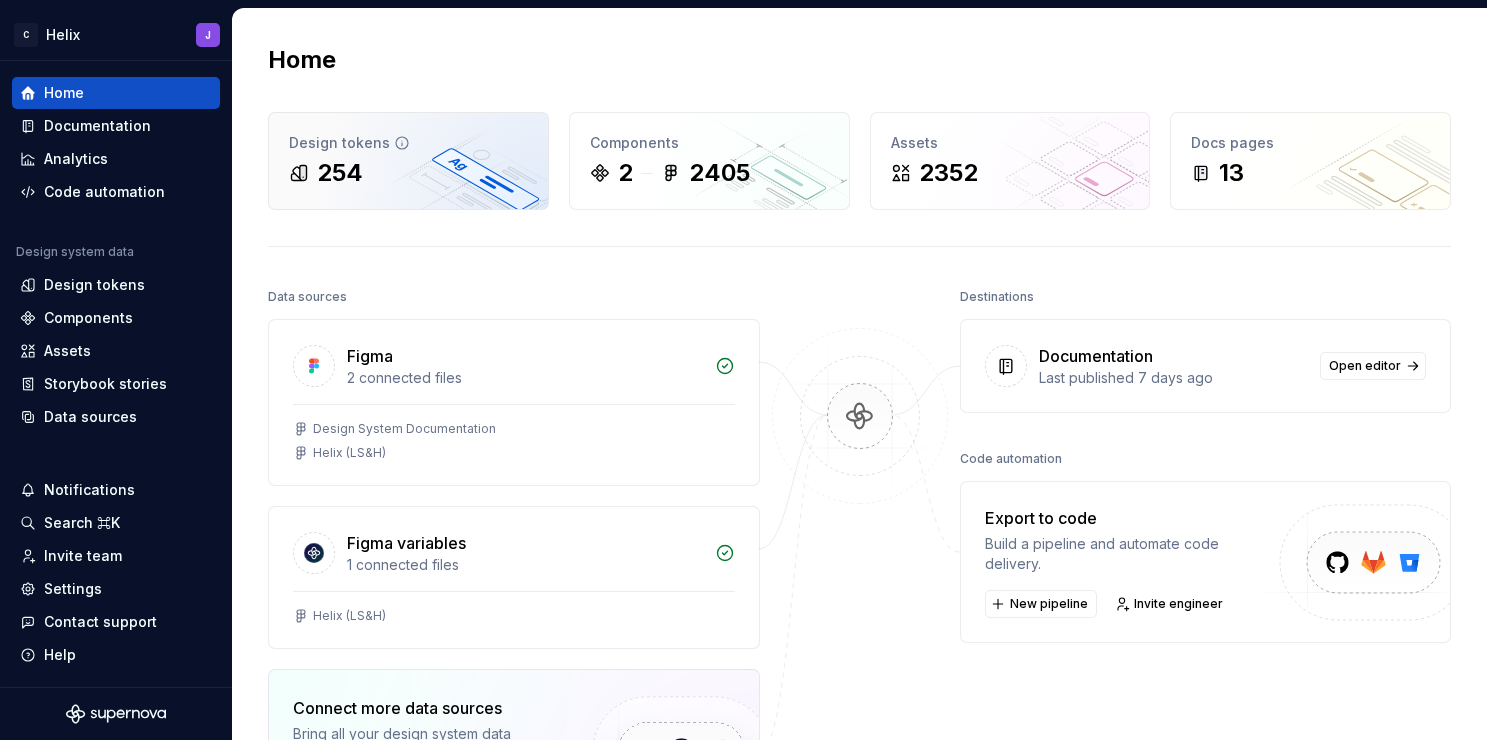click on "254" at bounding box center [408, 173] 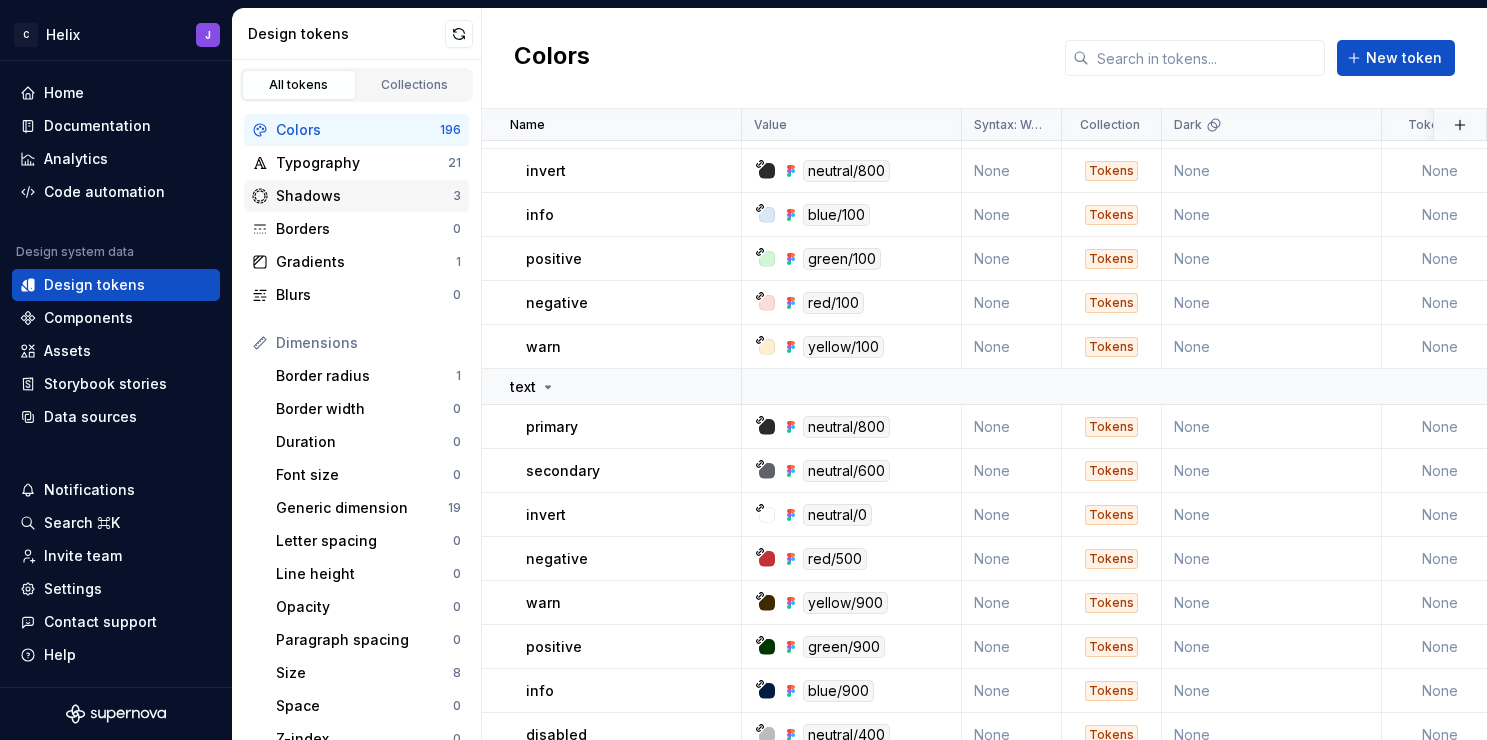 scroll, scrollTop: 240, scrollLeft: 0, axis: vertical 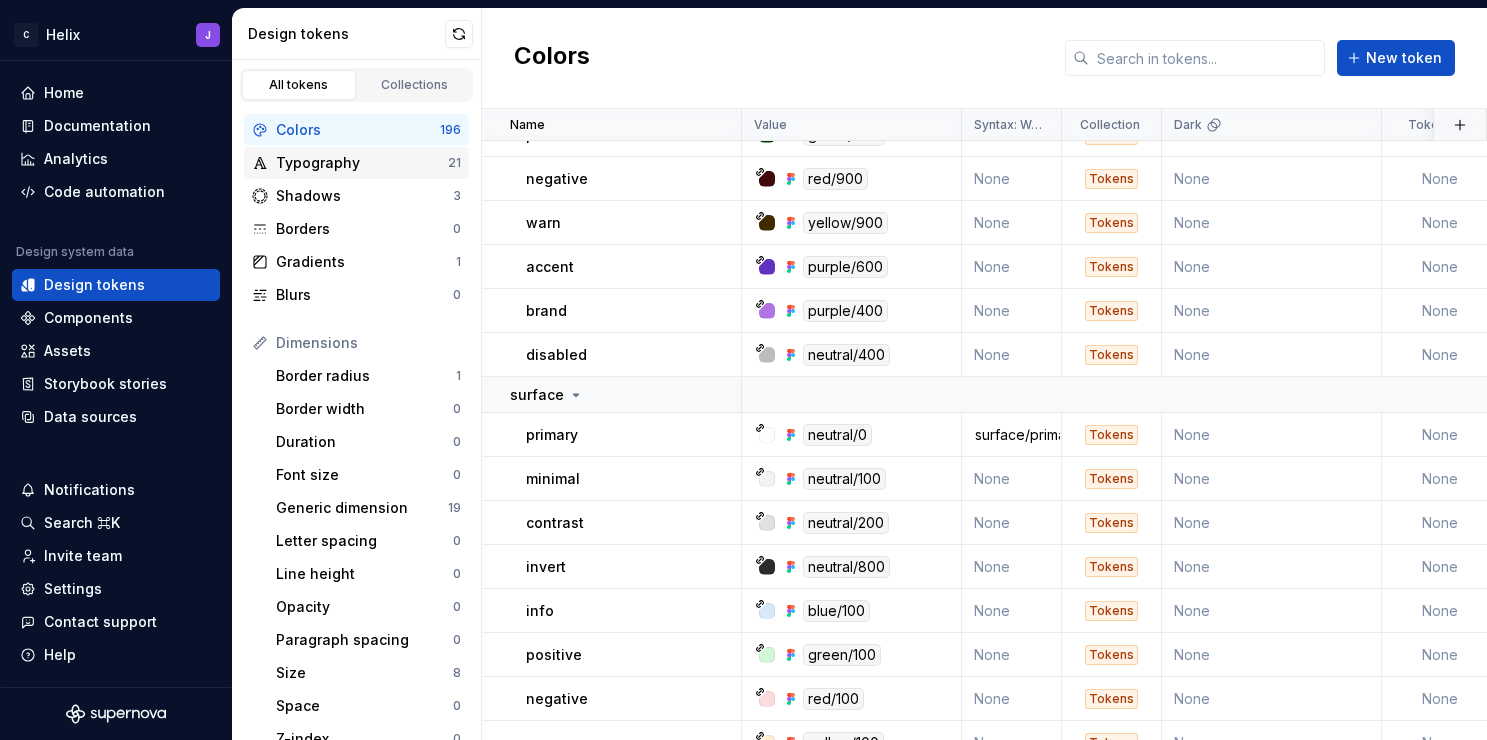 click on "Typography" at bounding box center [362, 163] 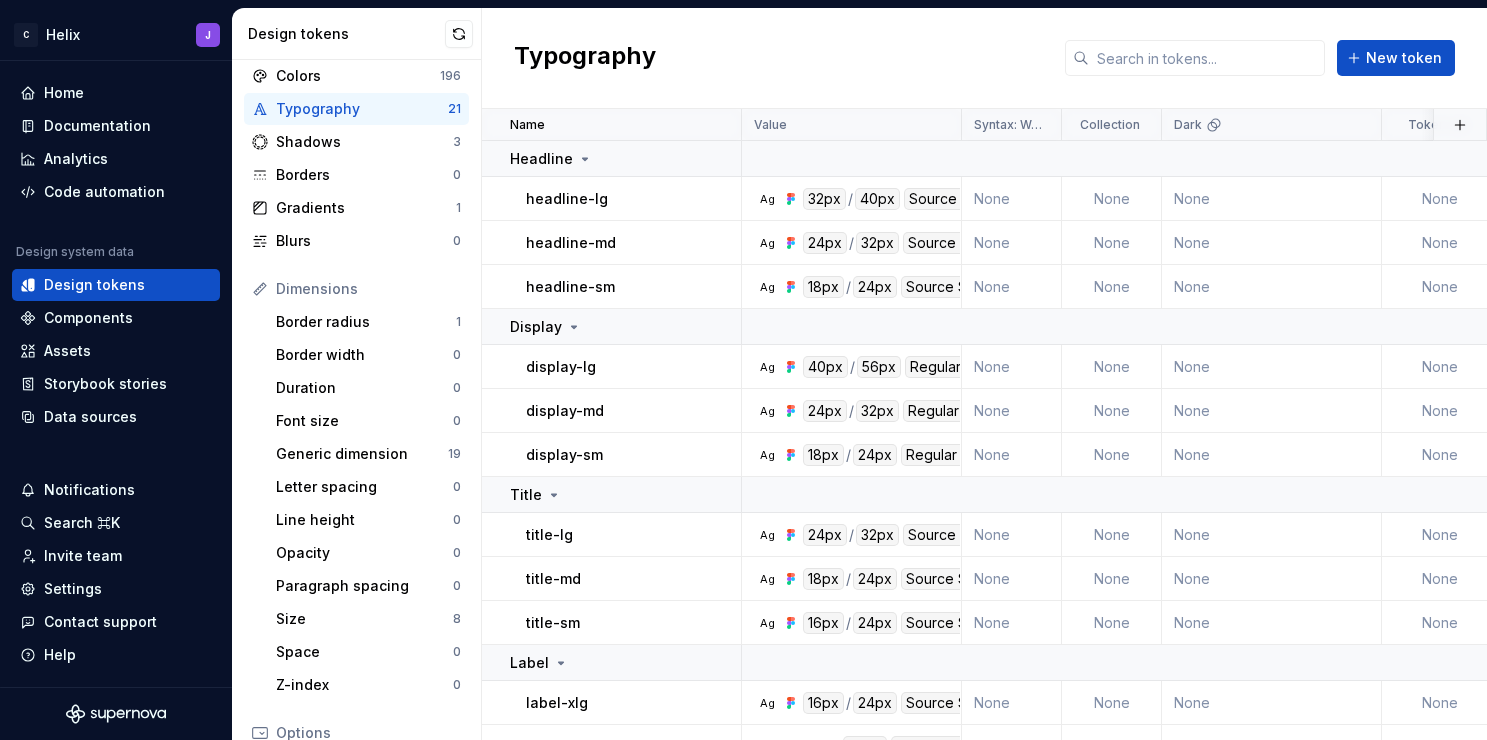 scroll, scrollTop: 0, scrollLeft: 0, axis: both 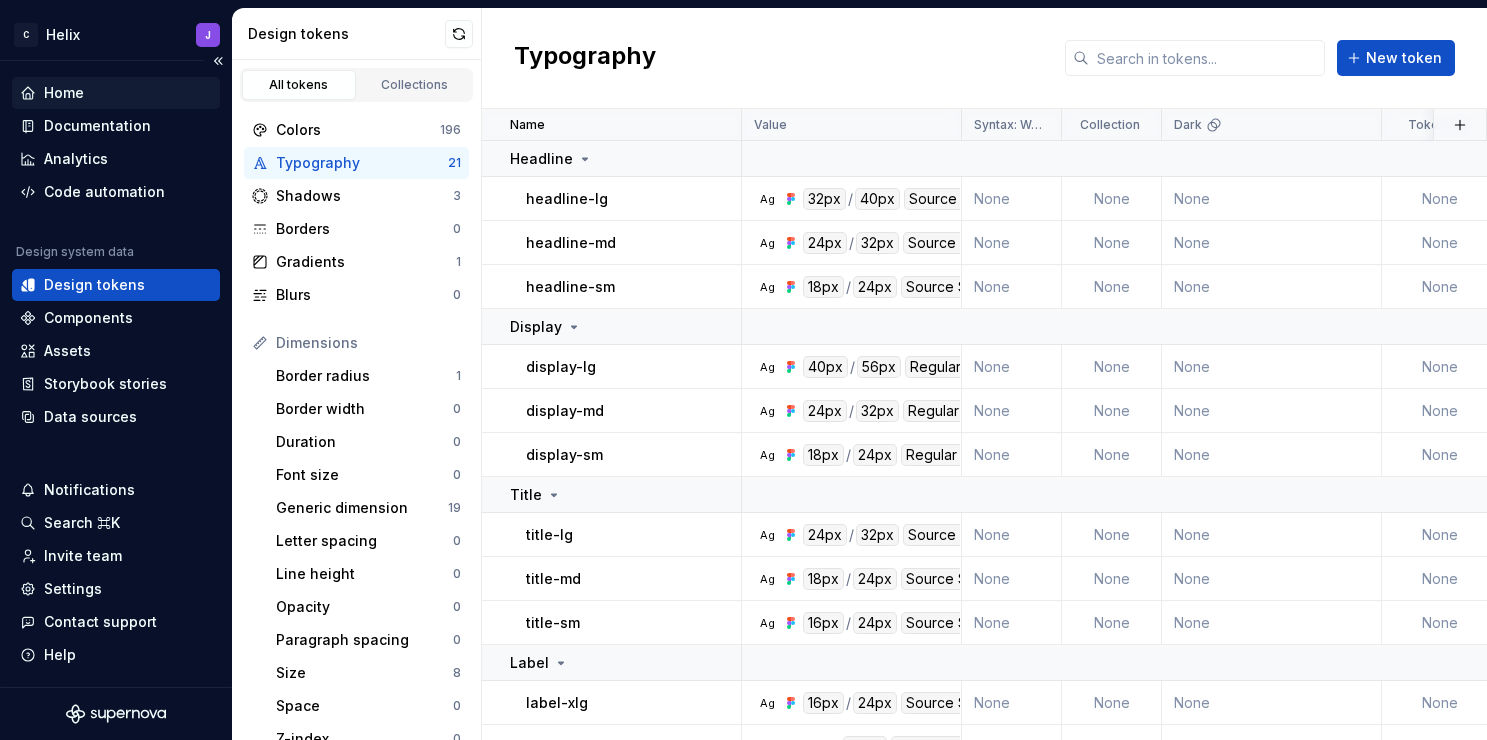 click on "Home" at bounding box center (116, 93) 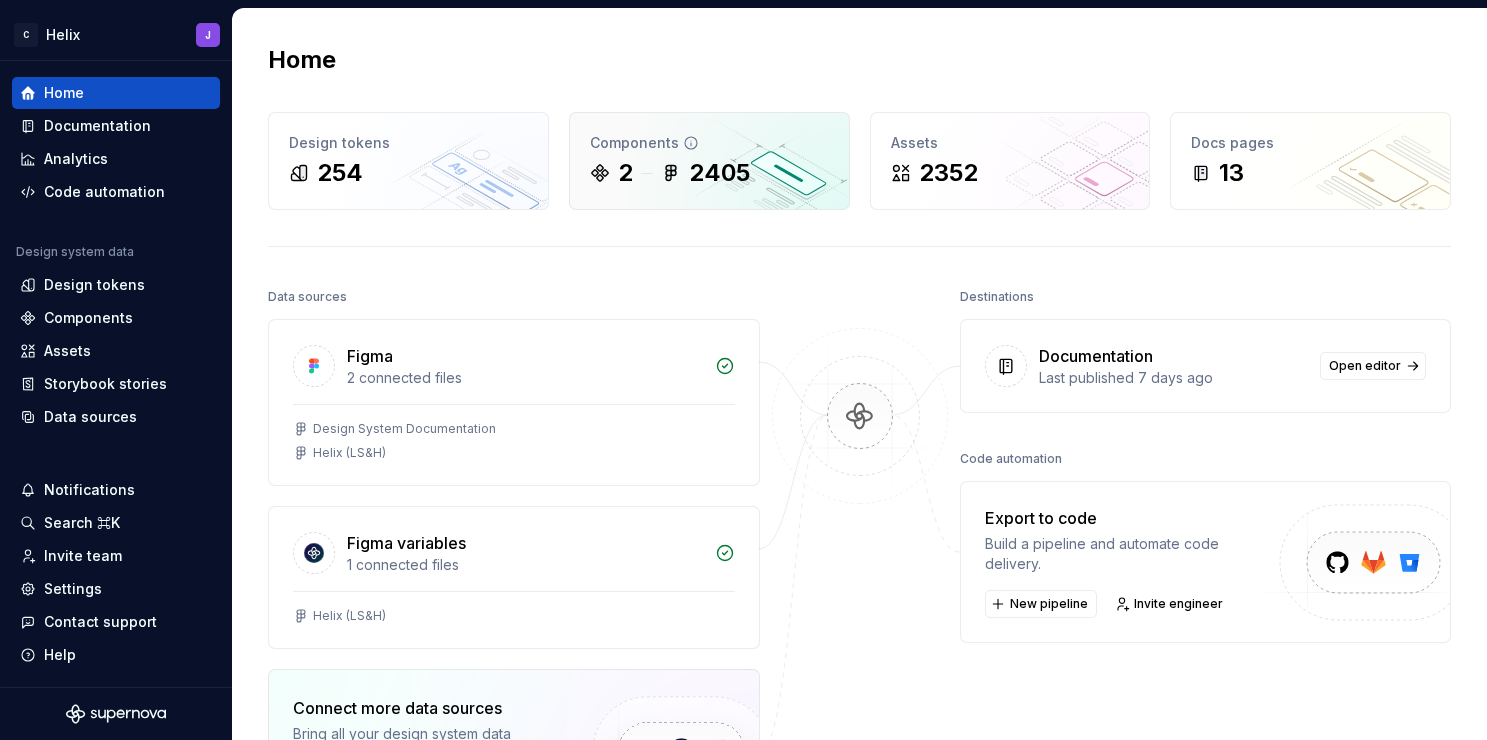 click on "Components" at bounding box center (709, 143) 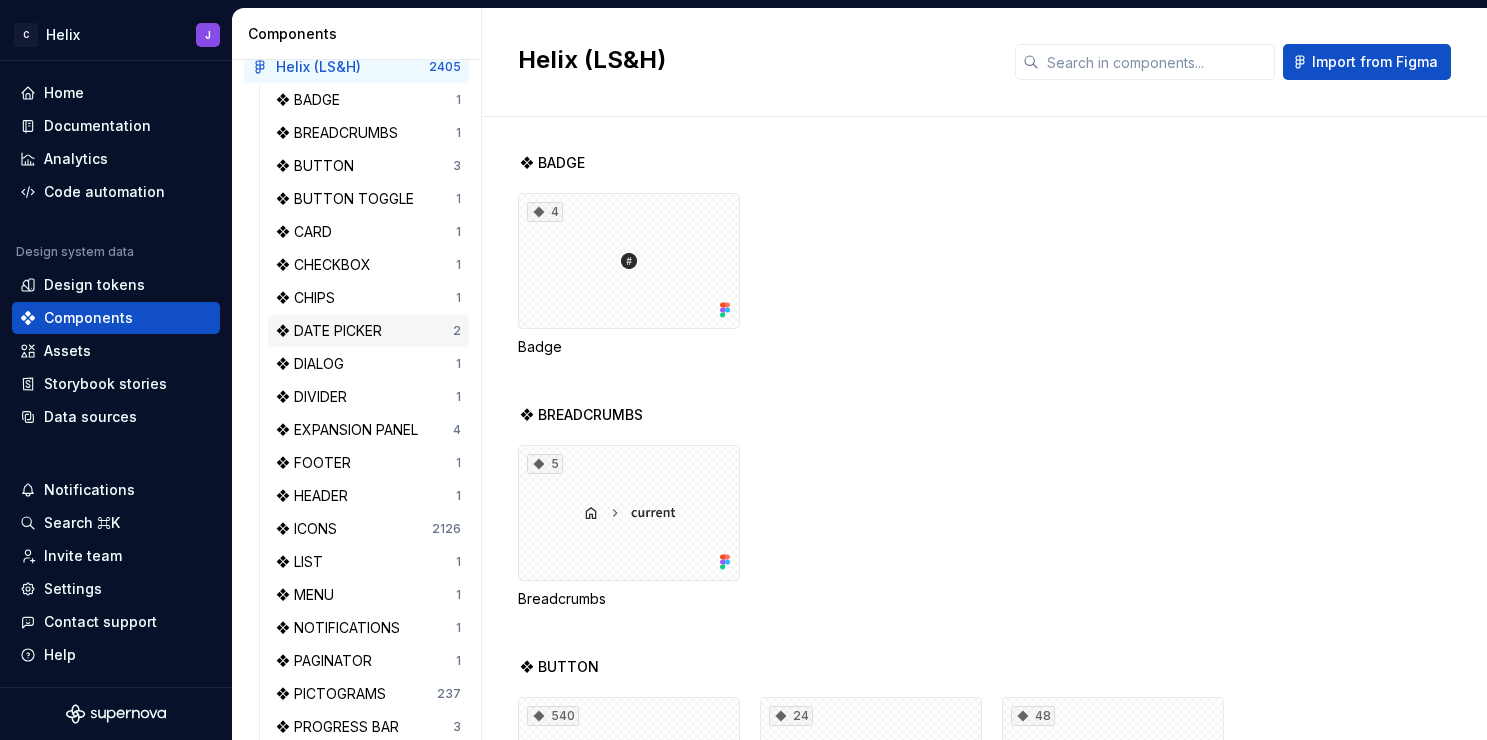 scroll, scrollTop: 0, scrollLeft: 0, axis: both 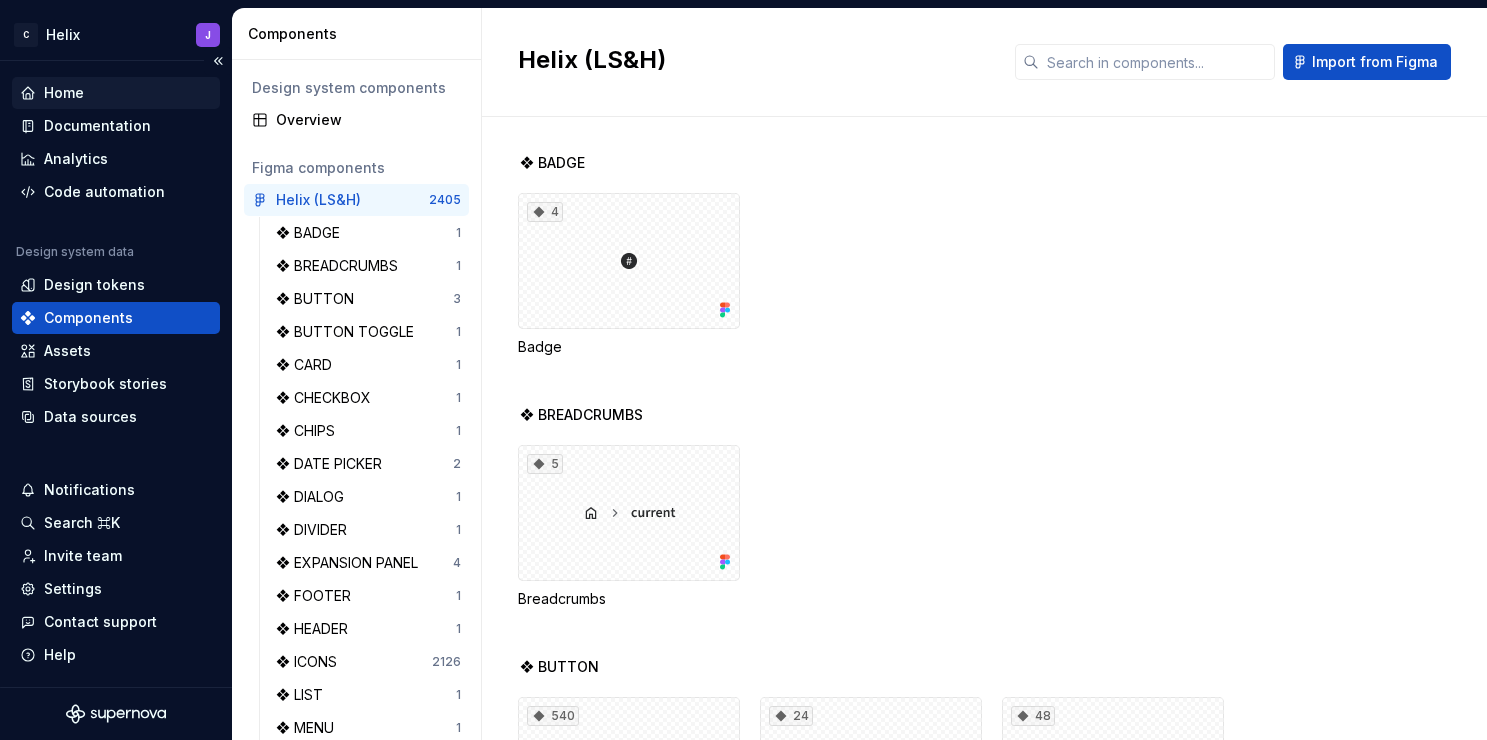 click on "Home" at bounding box center (116, 93) 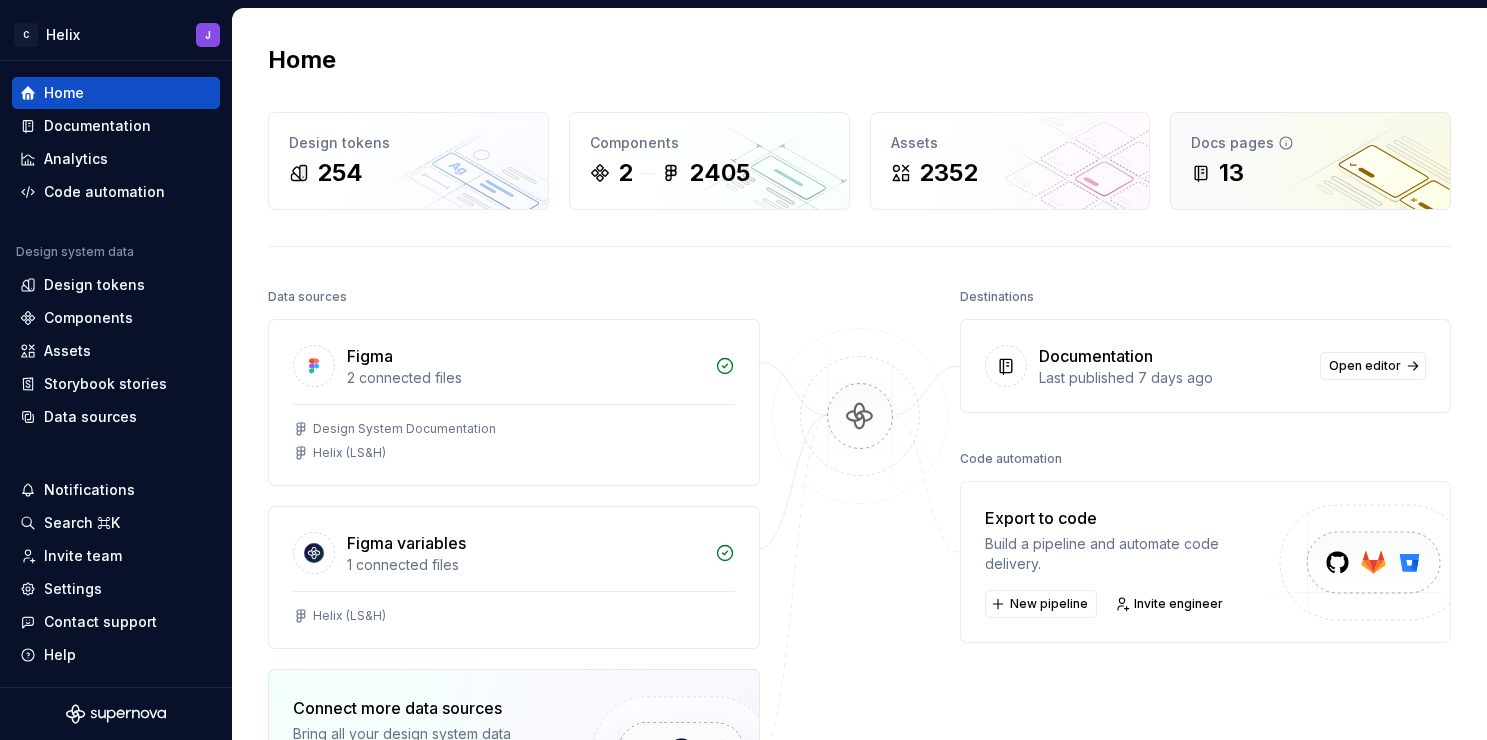 click on "Docs pages 13" at bounding box center [1310, 161] 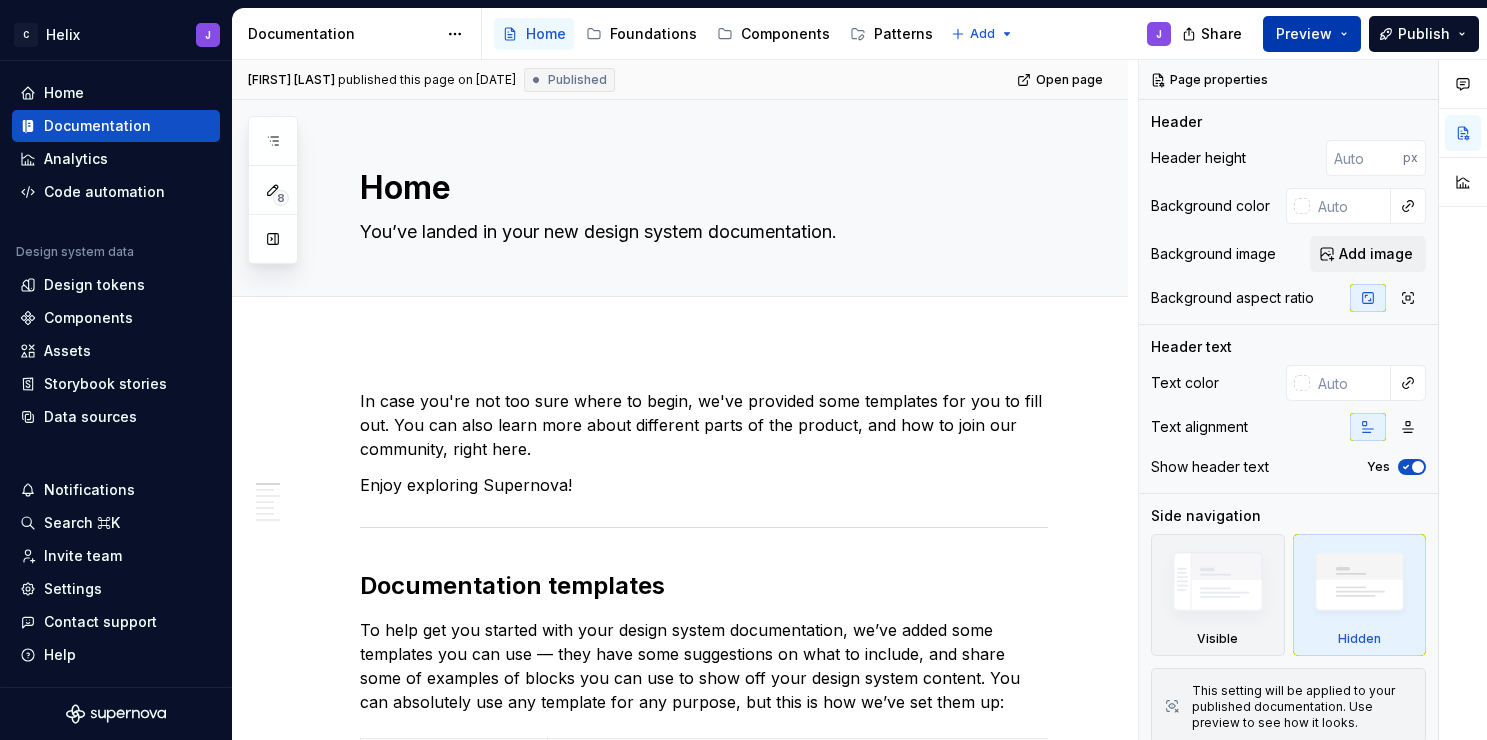 click on "Preview" at bounding box center [1304, 34] 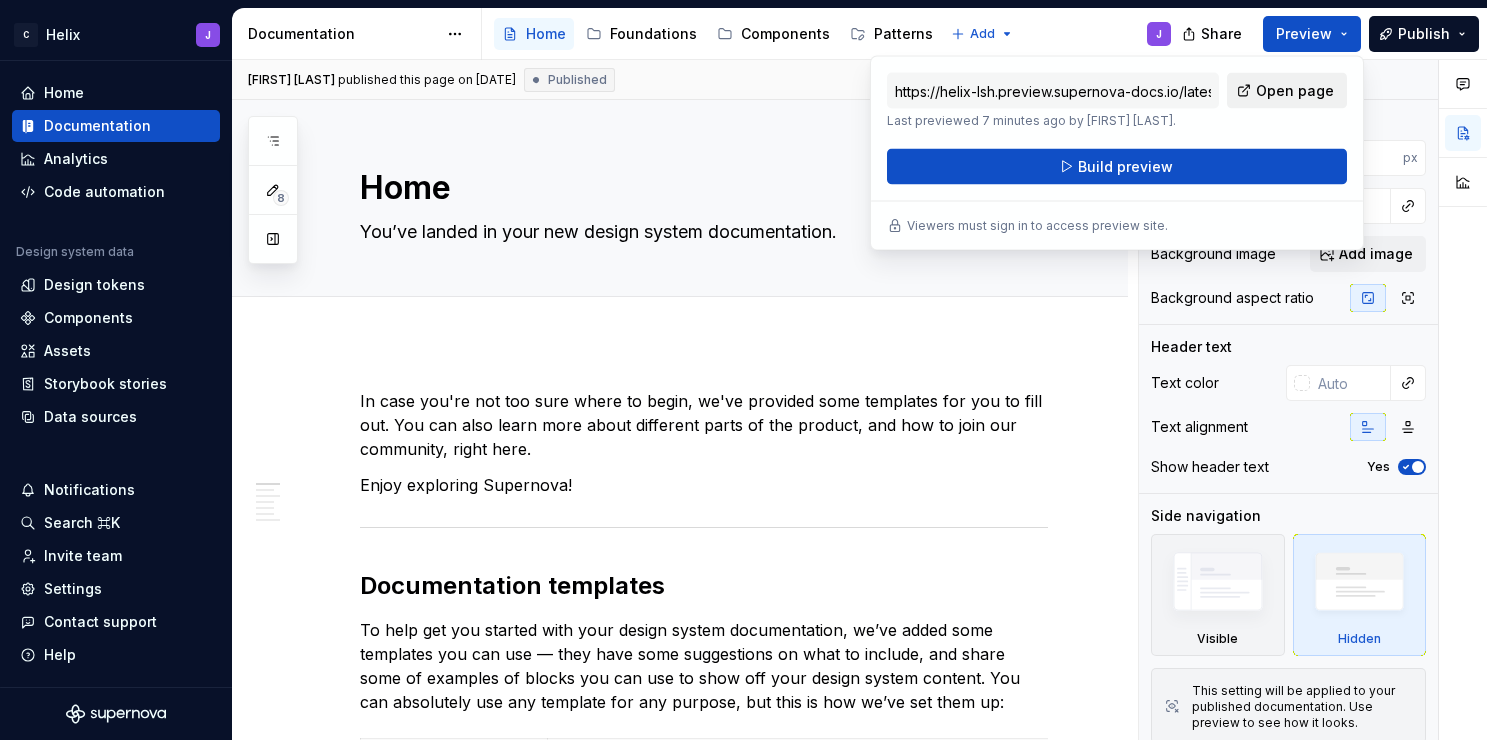 click on "Open page" at bounding box center (1295, 91) 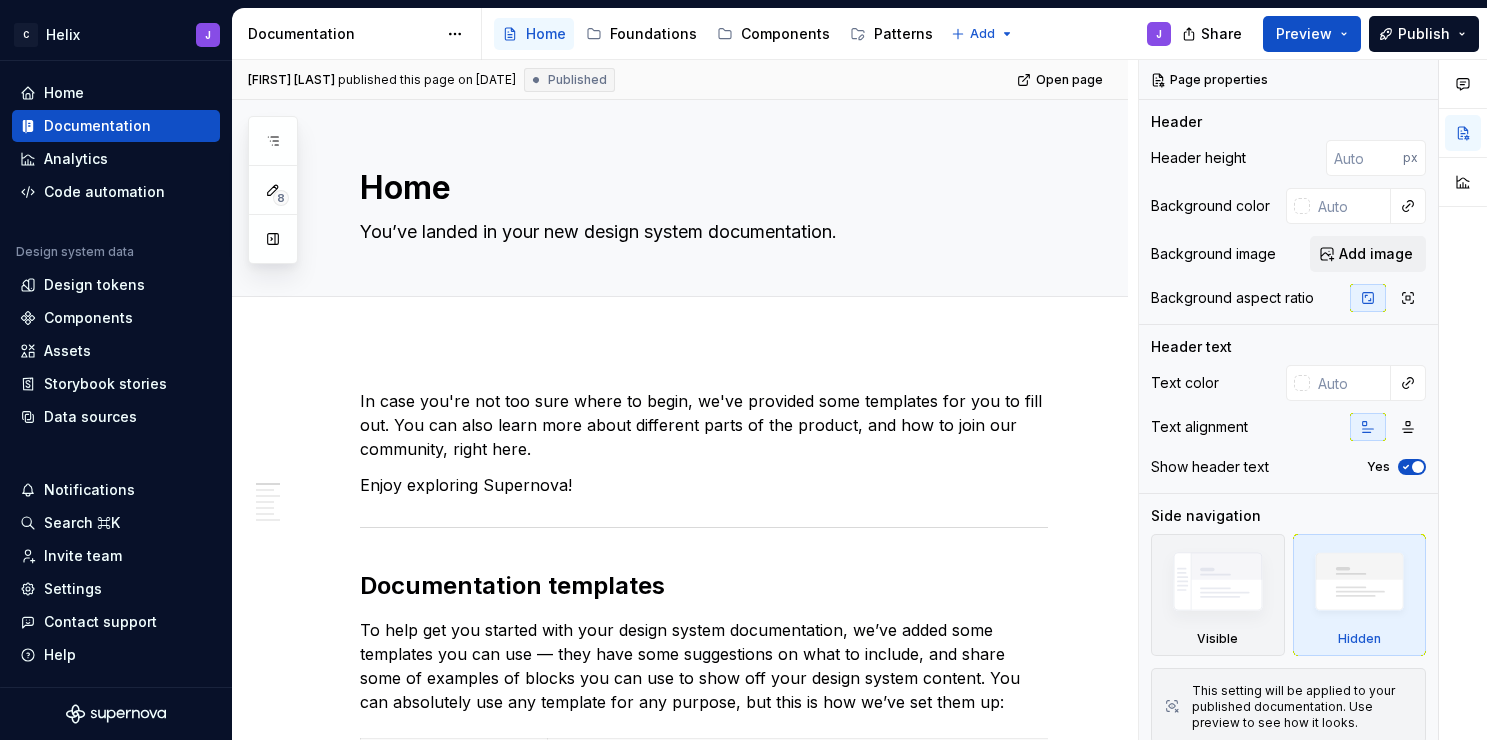 click on "Accessibility guide for tree Page tree.
Navigate the tree with the arrow keys. Common tree hotkeys apply. Further keybindings are available:
enter to execute primary action on focused item
f2 to start renaming the focused item
escape to abort renaming an item
control+d to start dragging selected items
Home Foundations Components Patterns Add J" at bounding box center [834, 34] 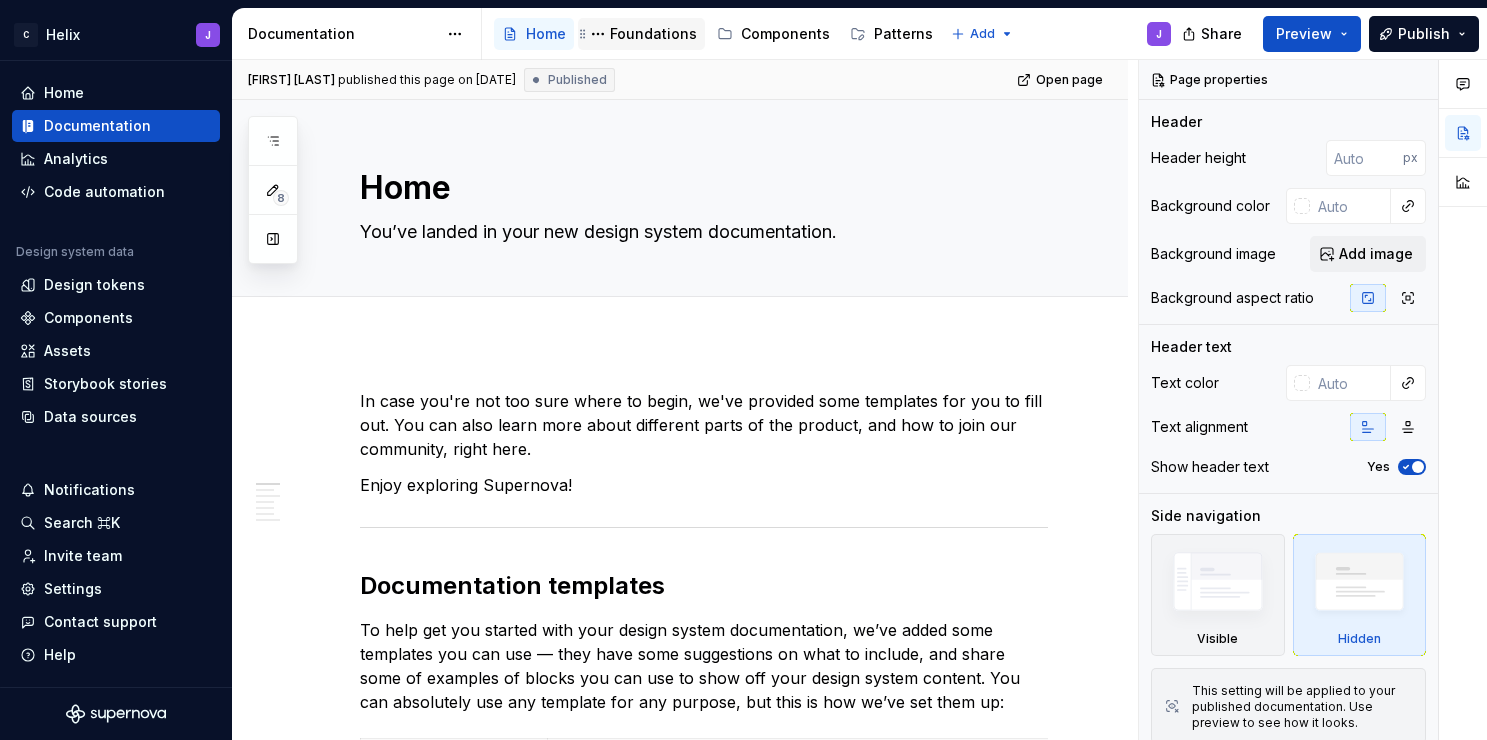 click on "Foundations" at bounding box center (653, 34) 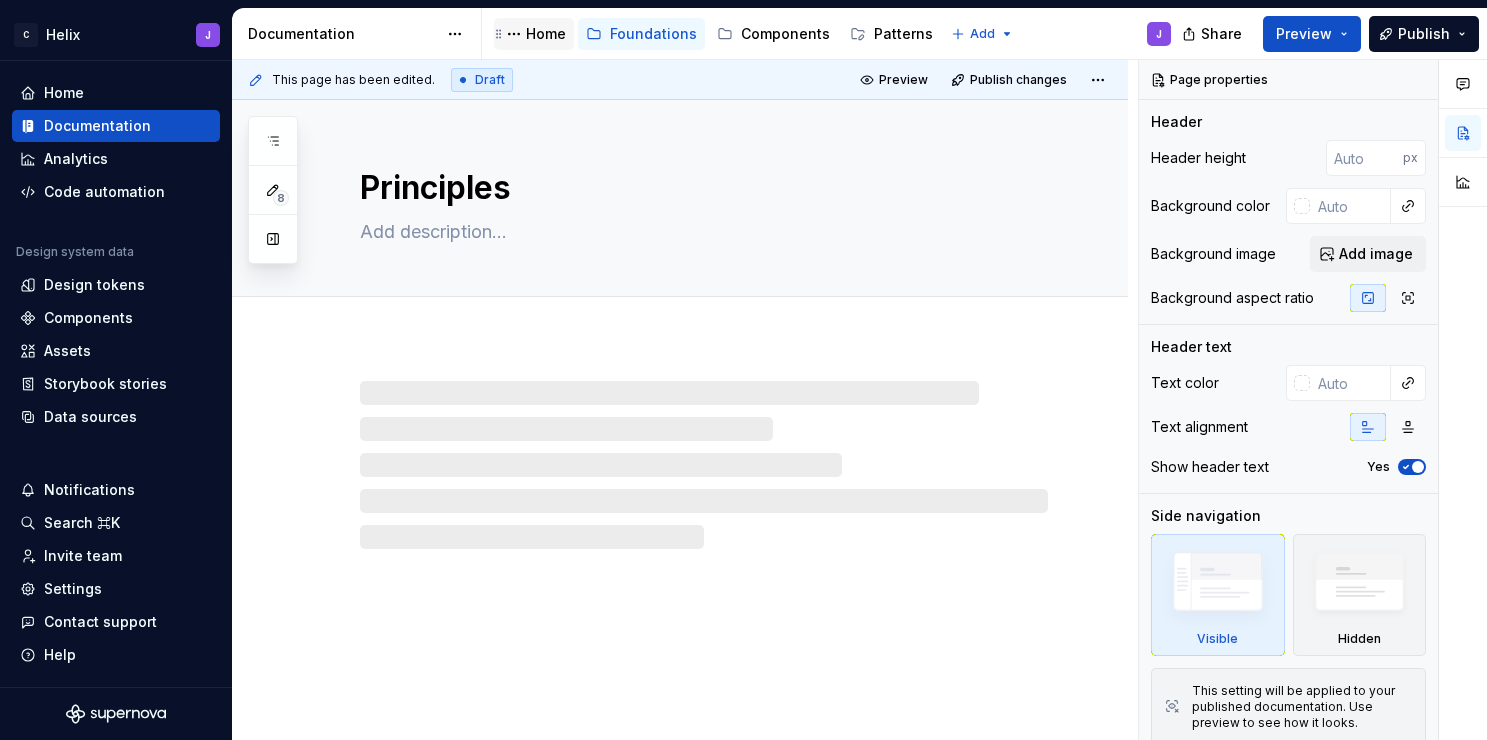 click on "Home" at bounding box center [546, 34] 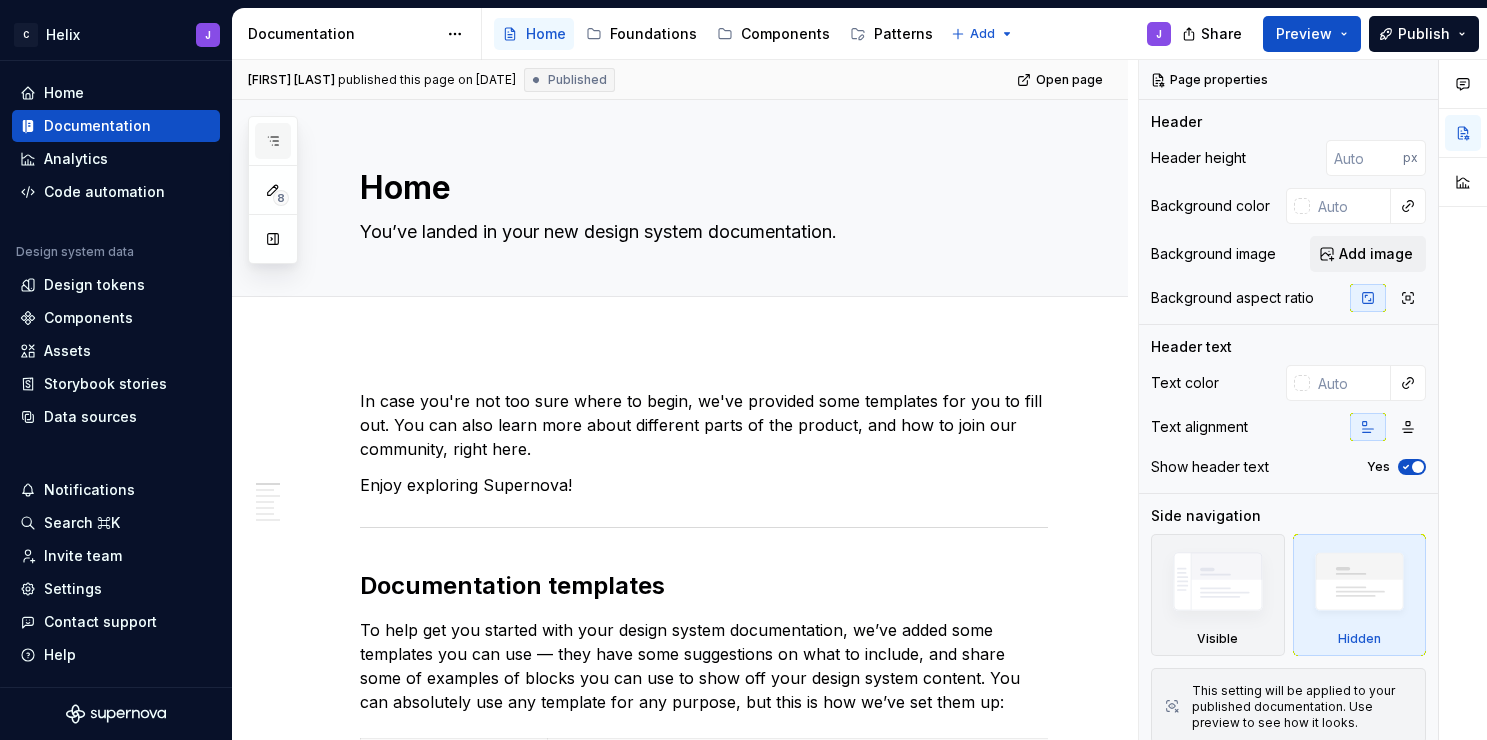 click 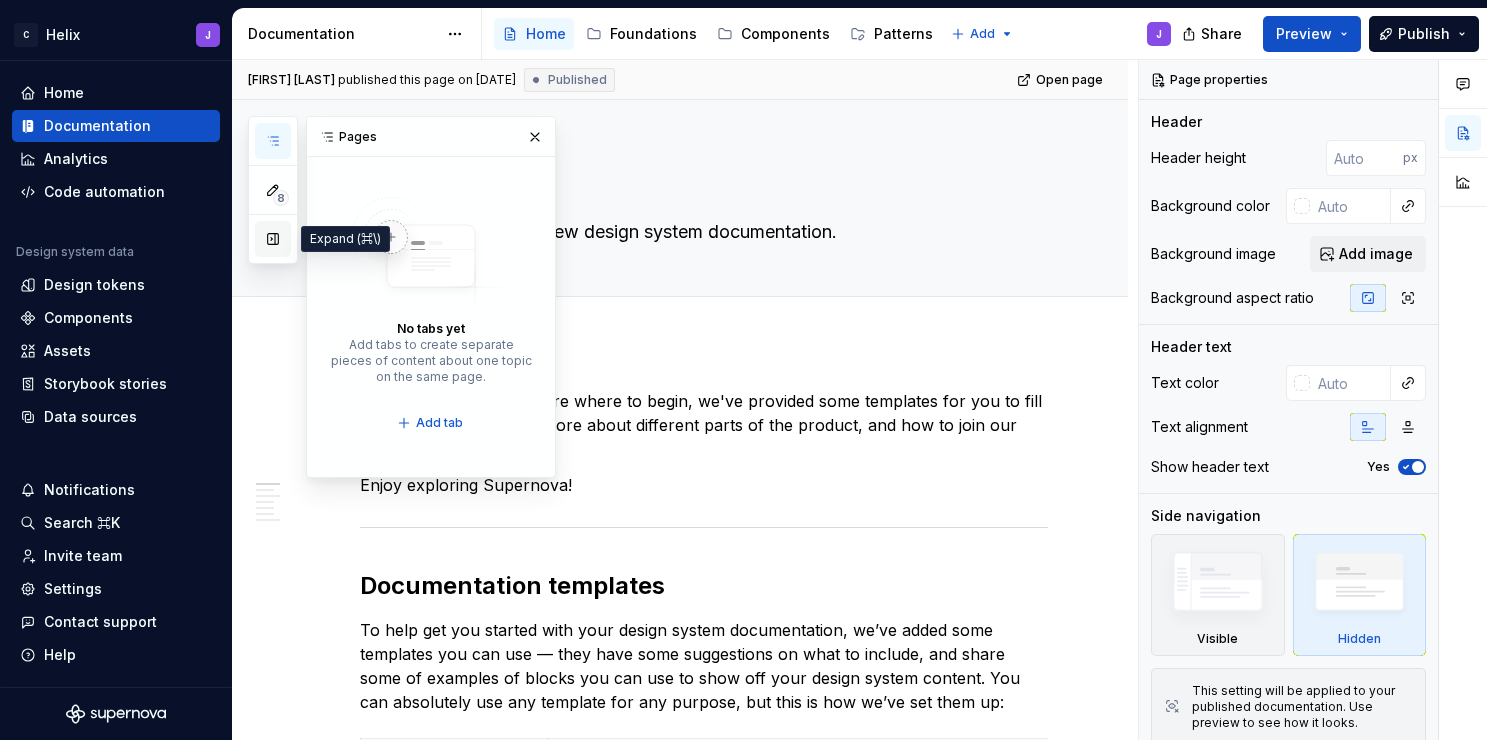 click at bounding box center (273, 239) 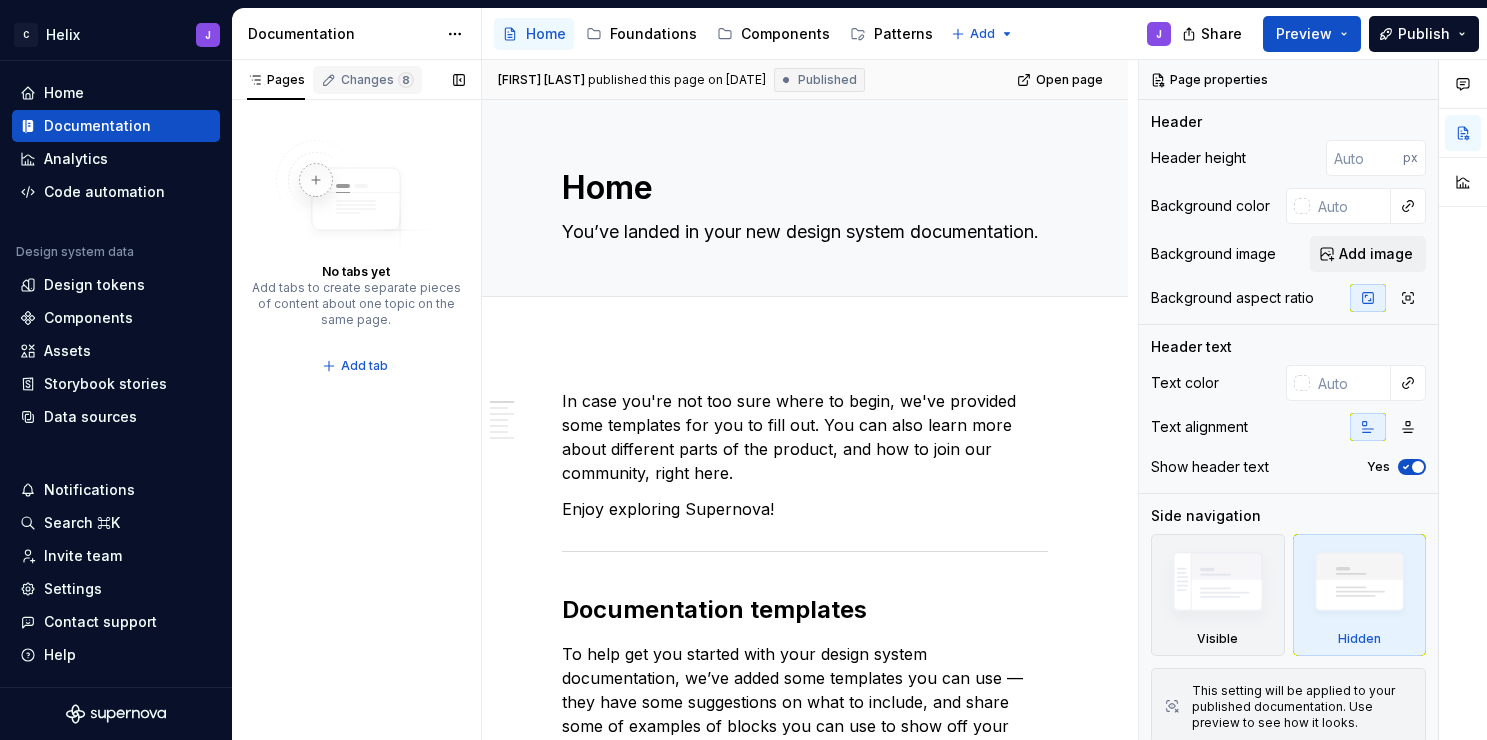 click on "Changes 8" at bounding box center (377, 80) 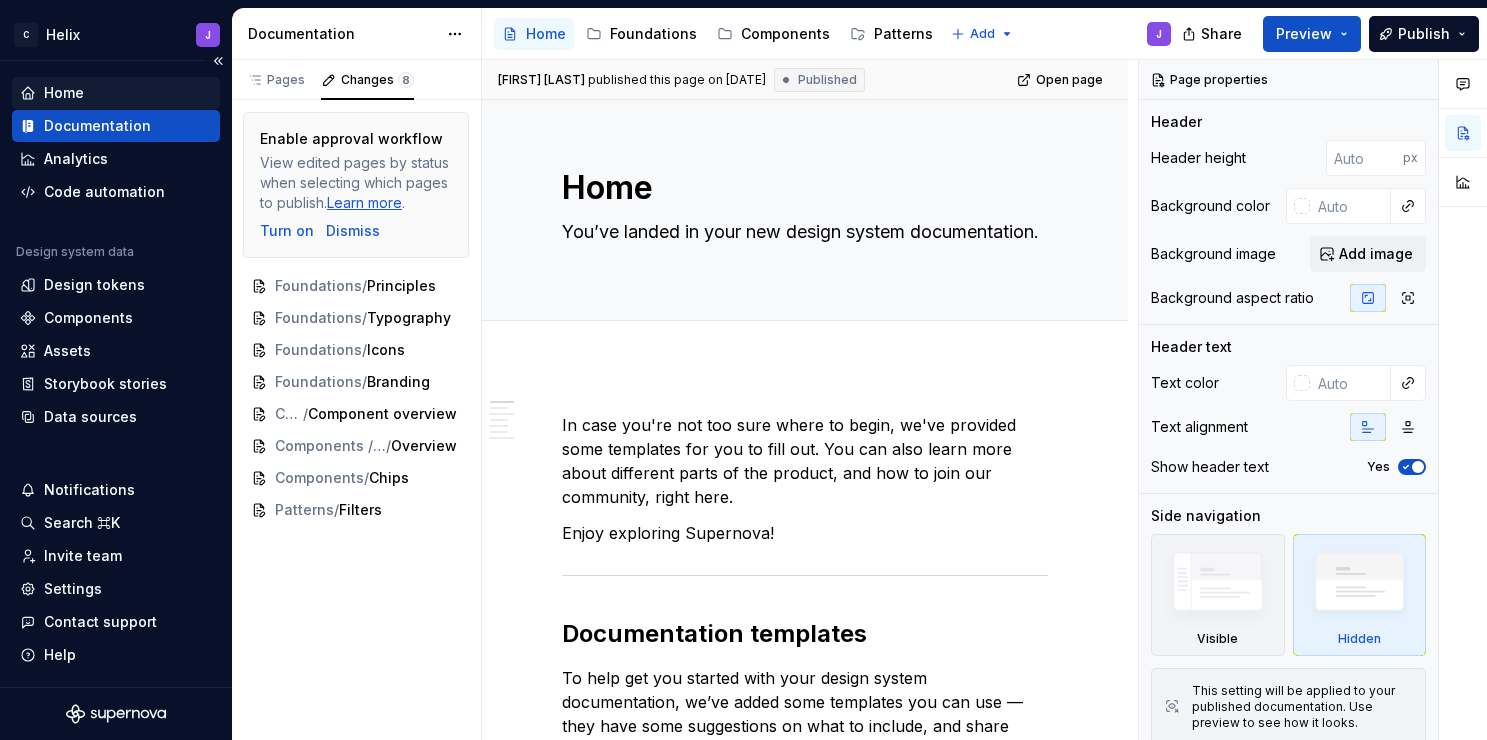 click on "Home" at bounding box center (116, 93) 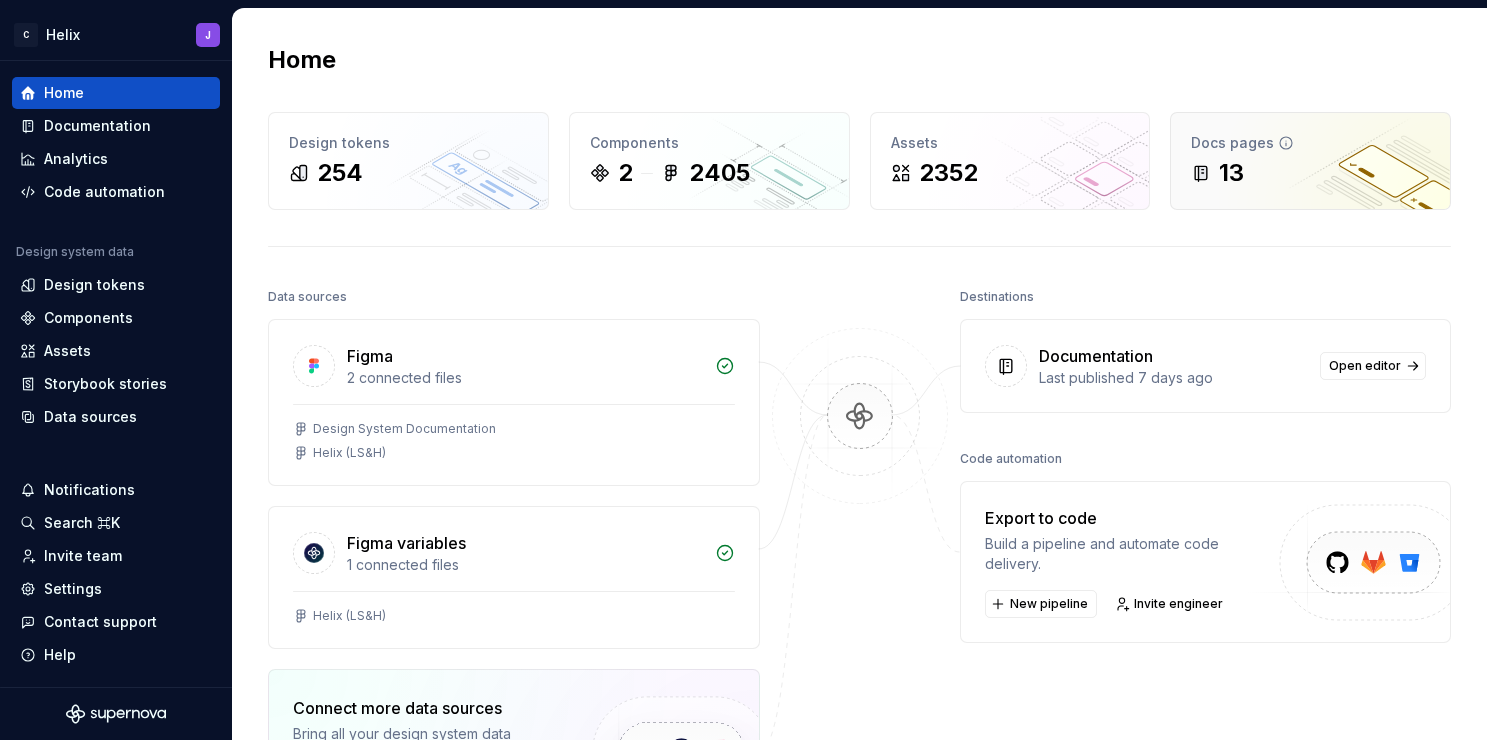 click on "Docs pages" at bounding box center [1310, 143] 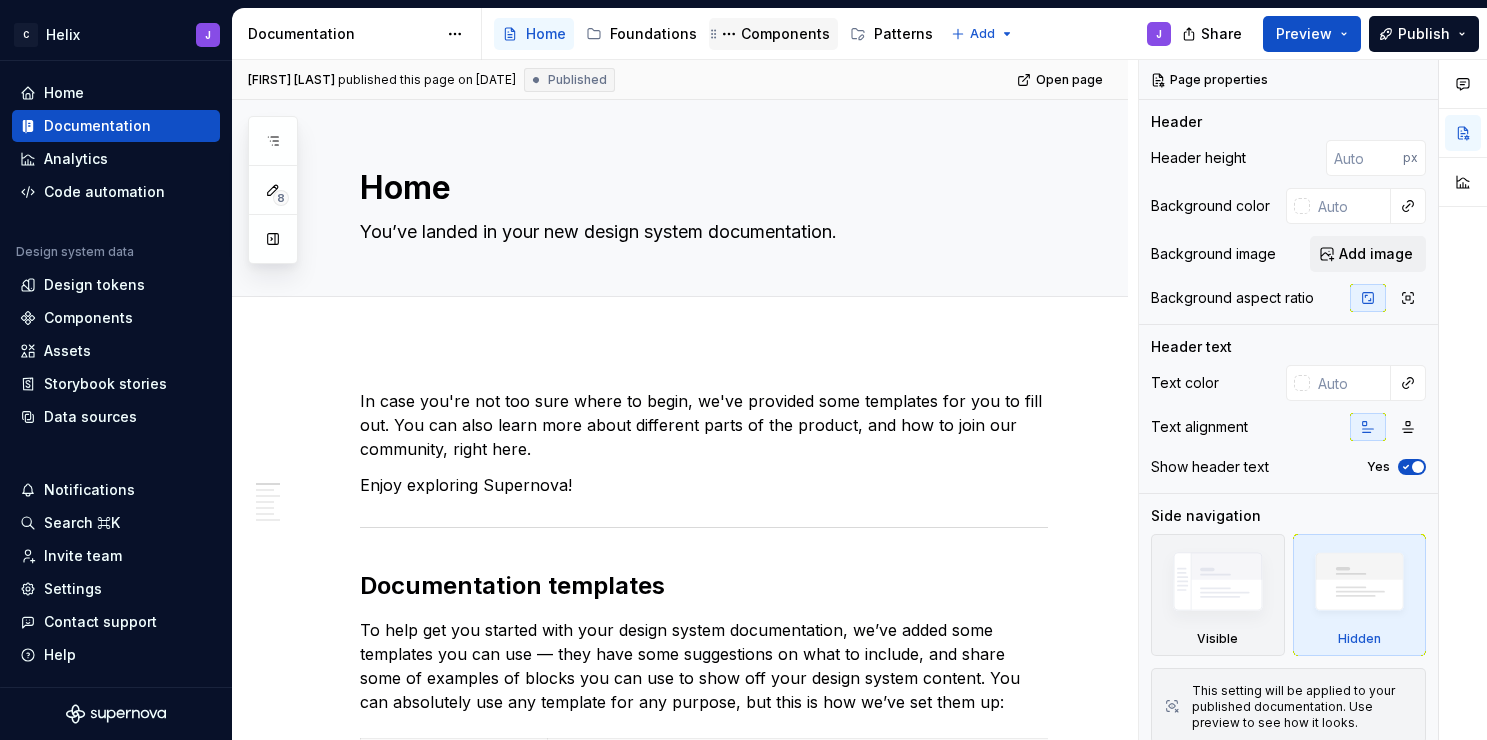 click on "Components" at bounding box center (785, 34) 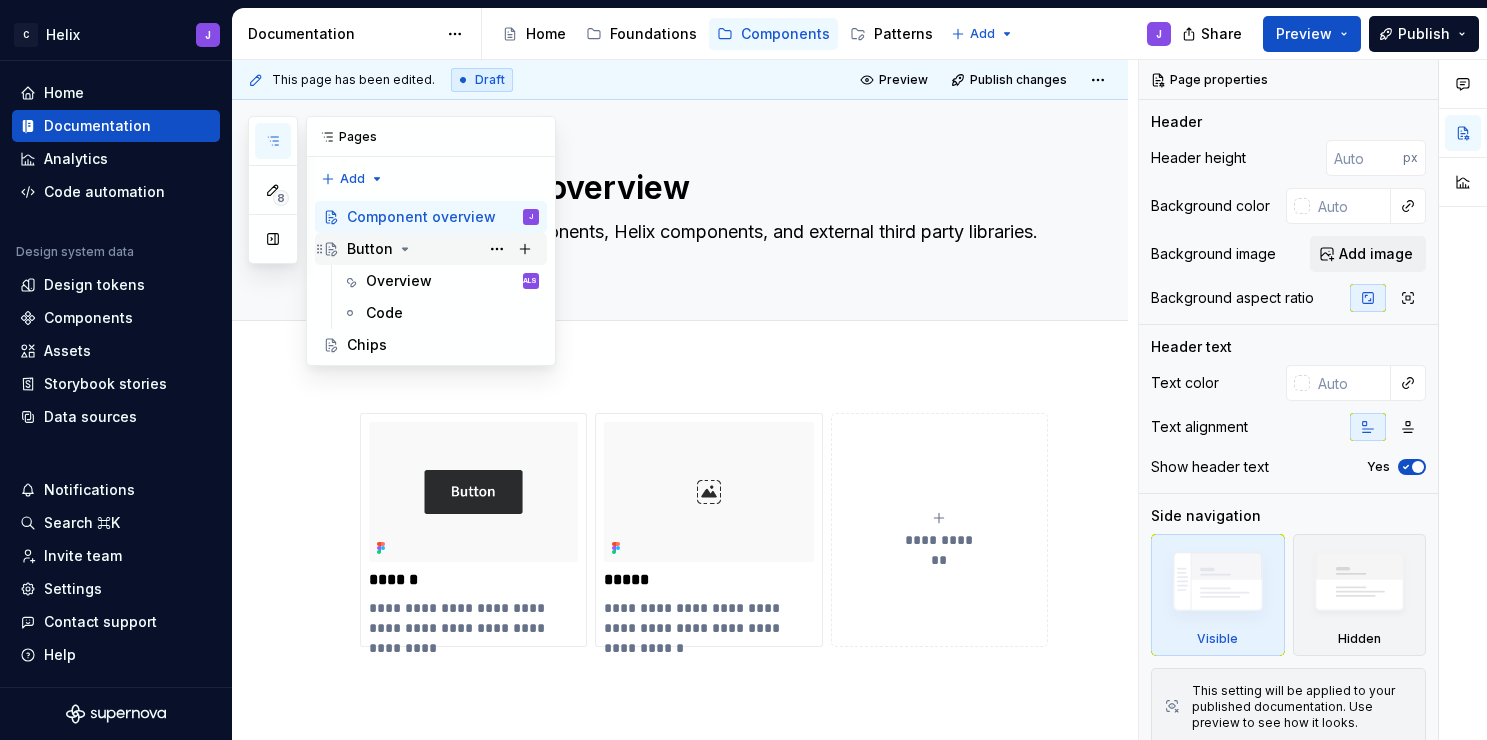 click on "Button" at bounding box center [370, 249] 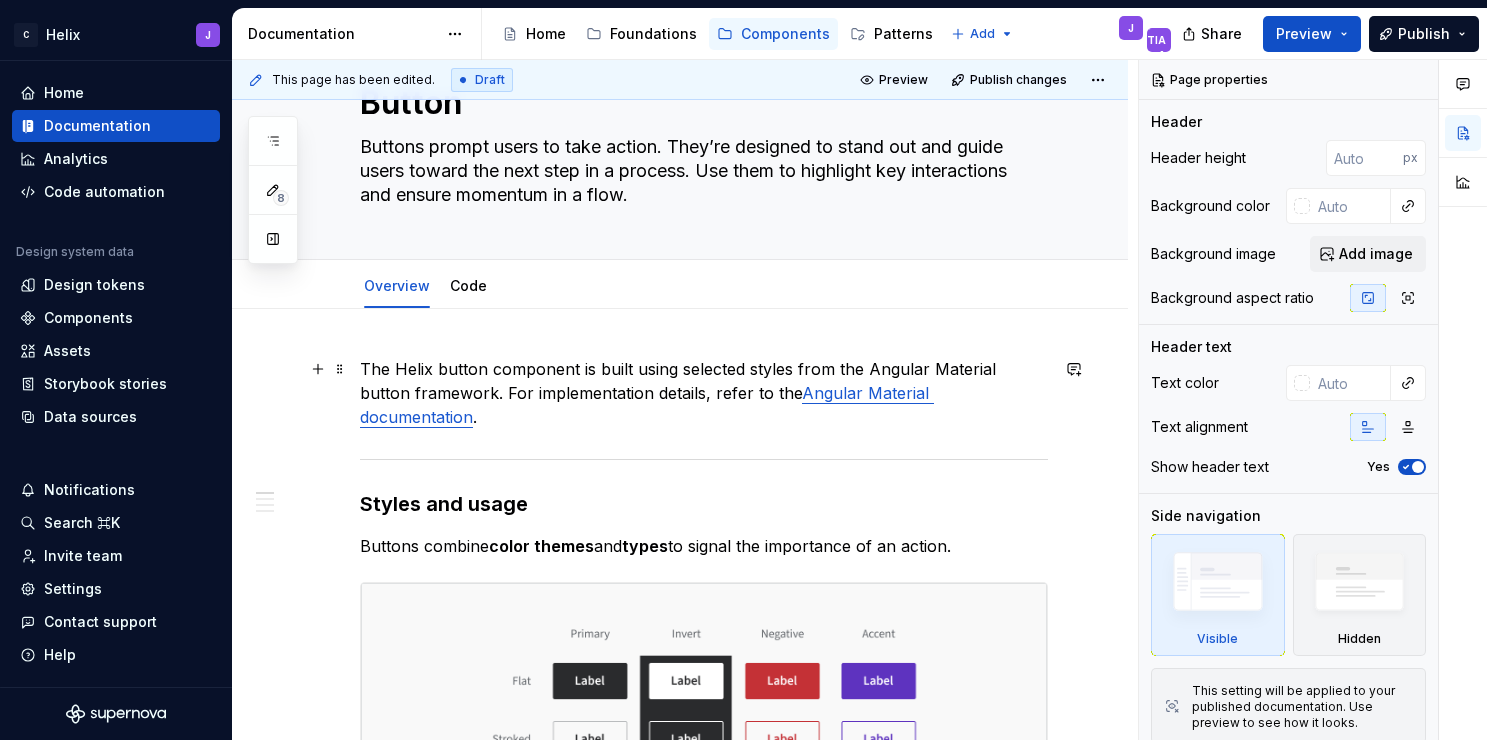scroll, scrollTop: 95, scrollLeft: 0, axis: vertical 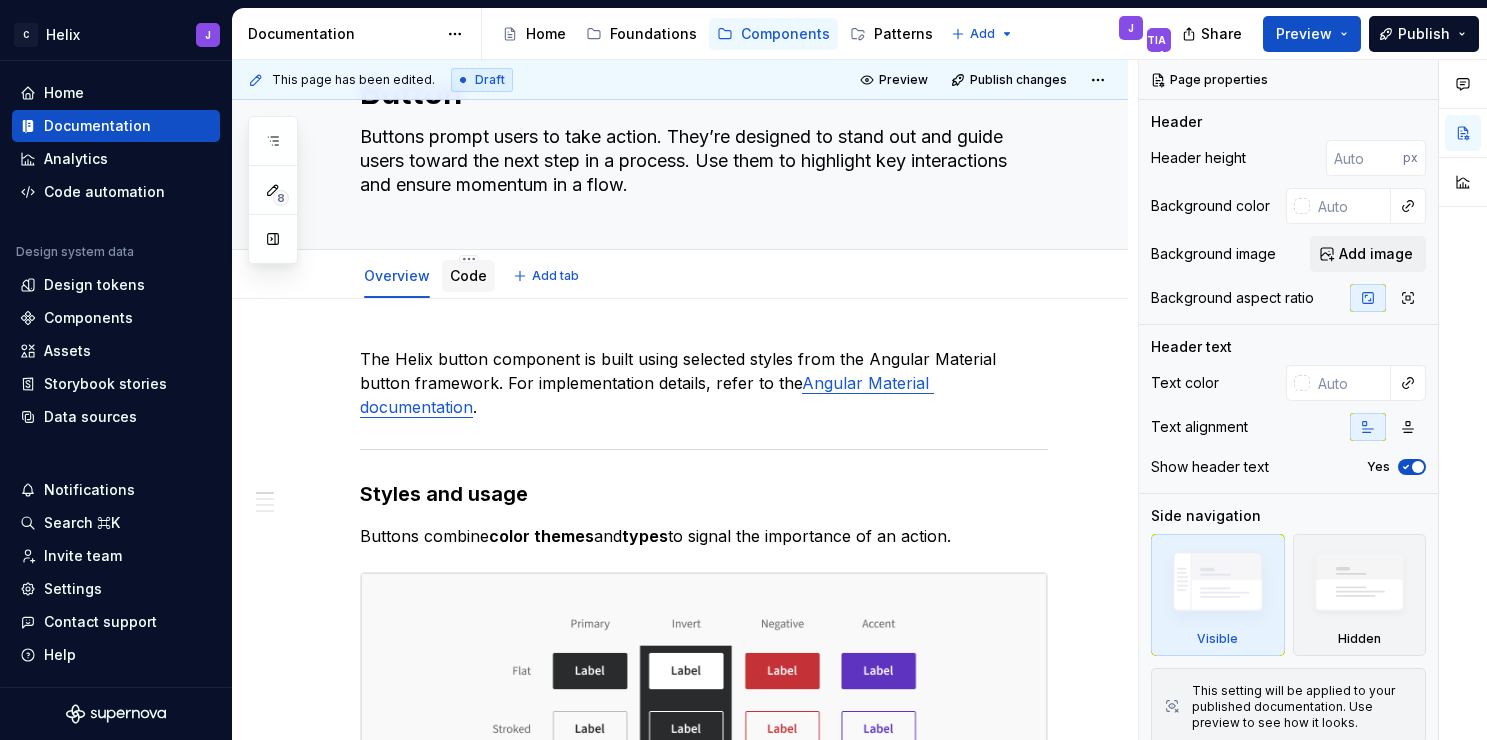 click on "Code" at bounding box center (468, 276) 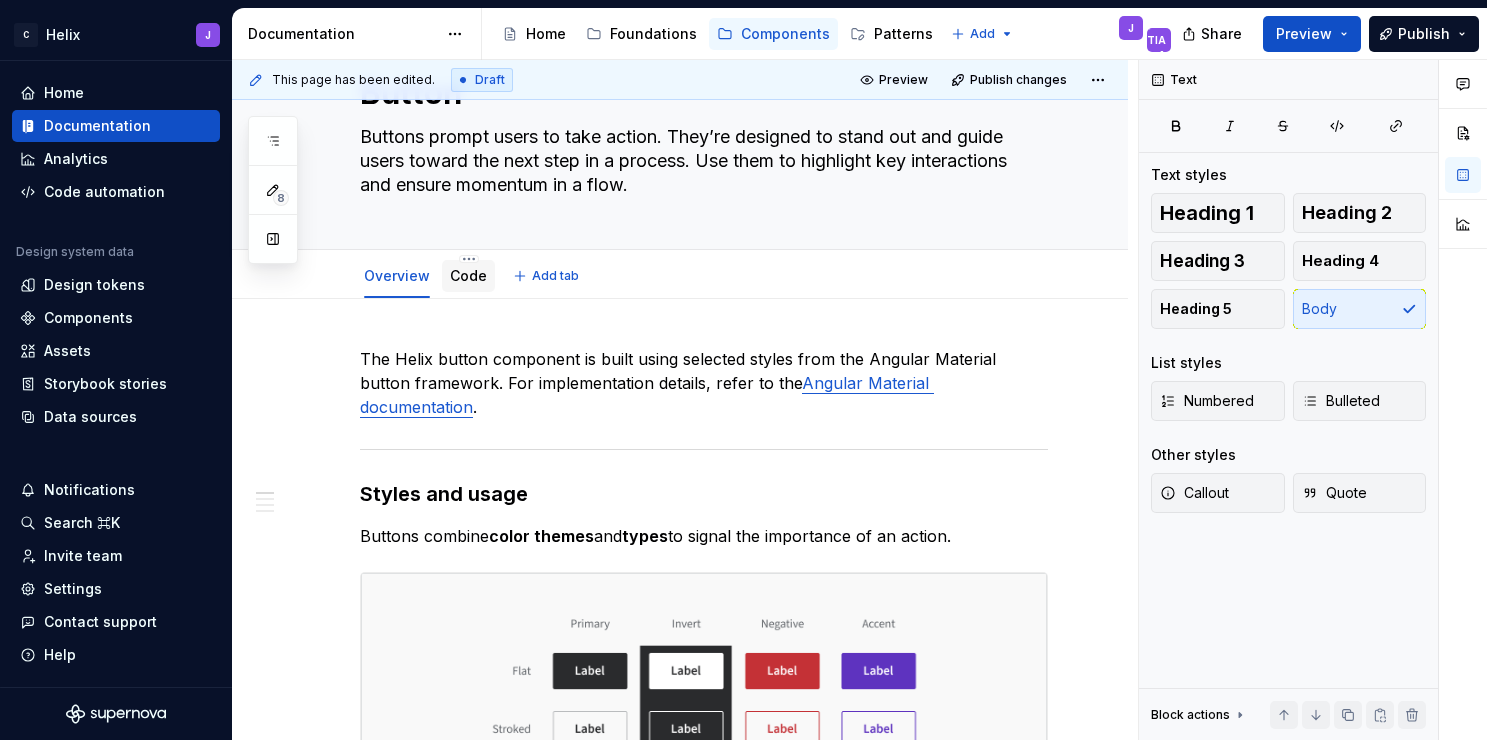 click on "Code" at bounding box center [468, 276] 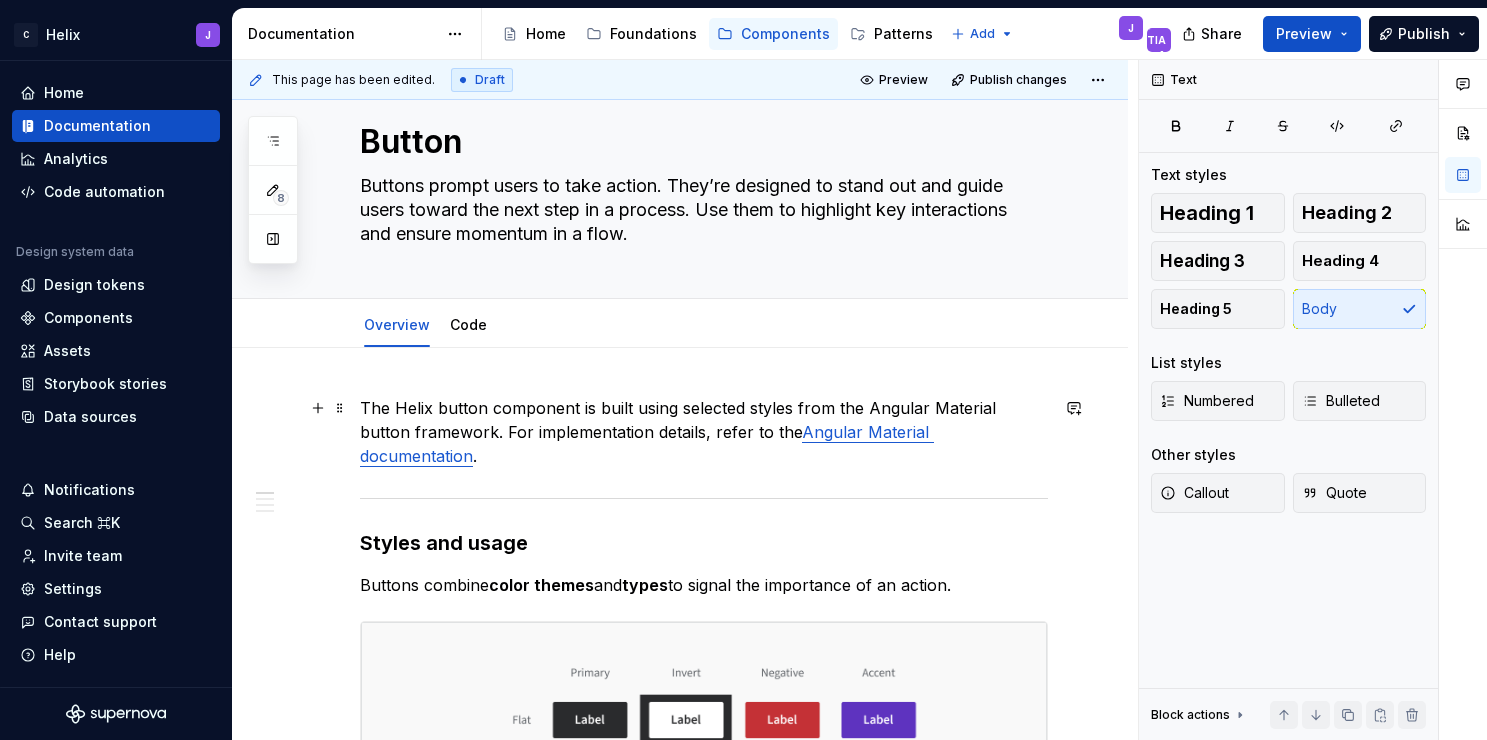 scroll, scrollTop: 0, scrollLeft: 0, axis: both 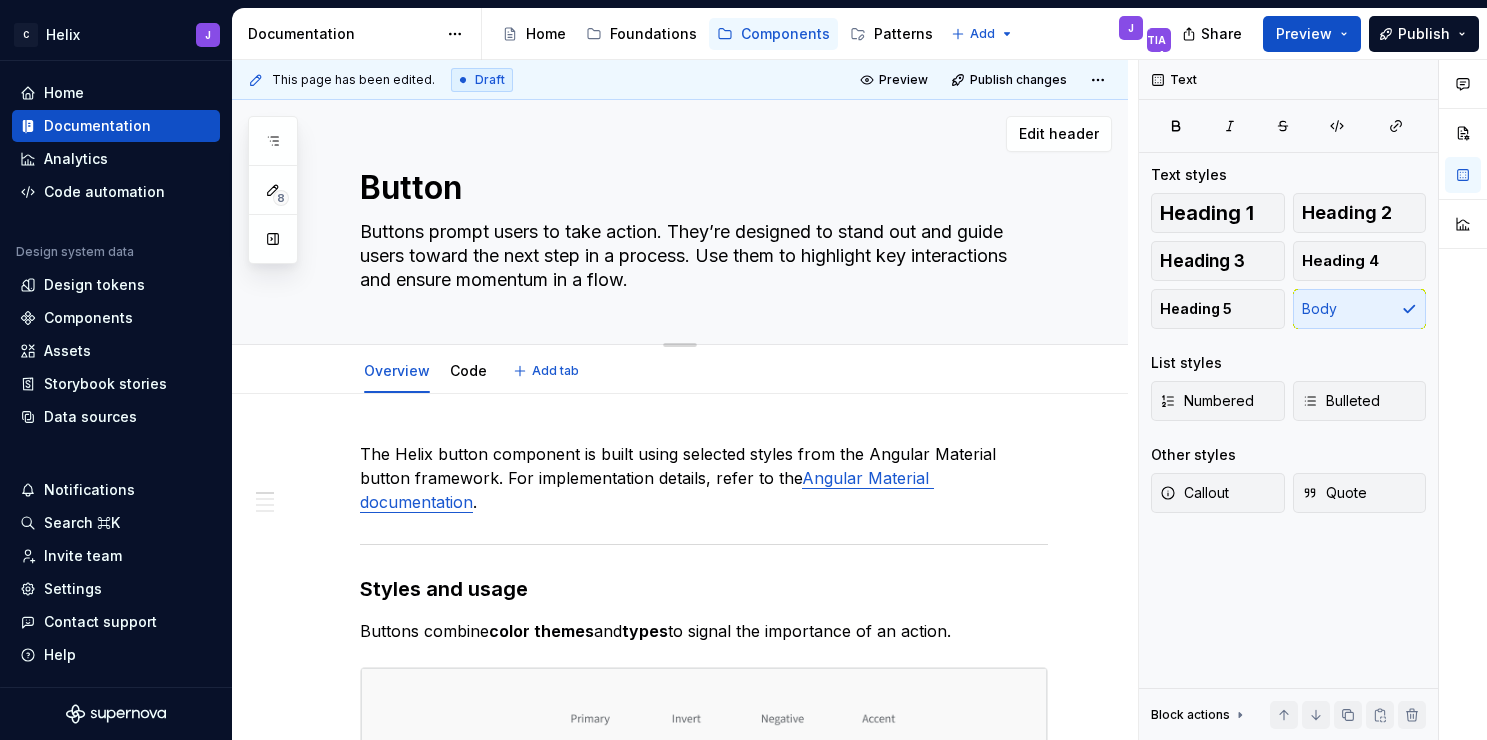 click on "Button" at bounding box center (700, 188) 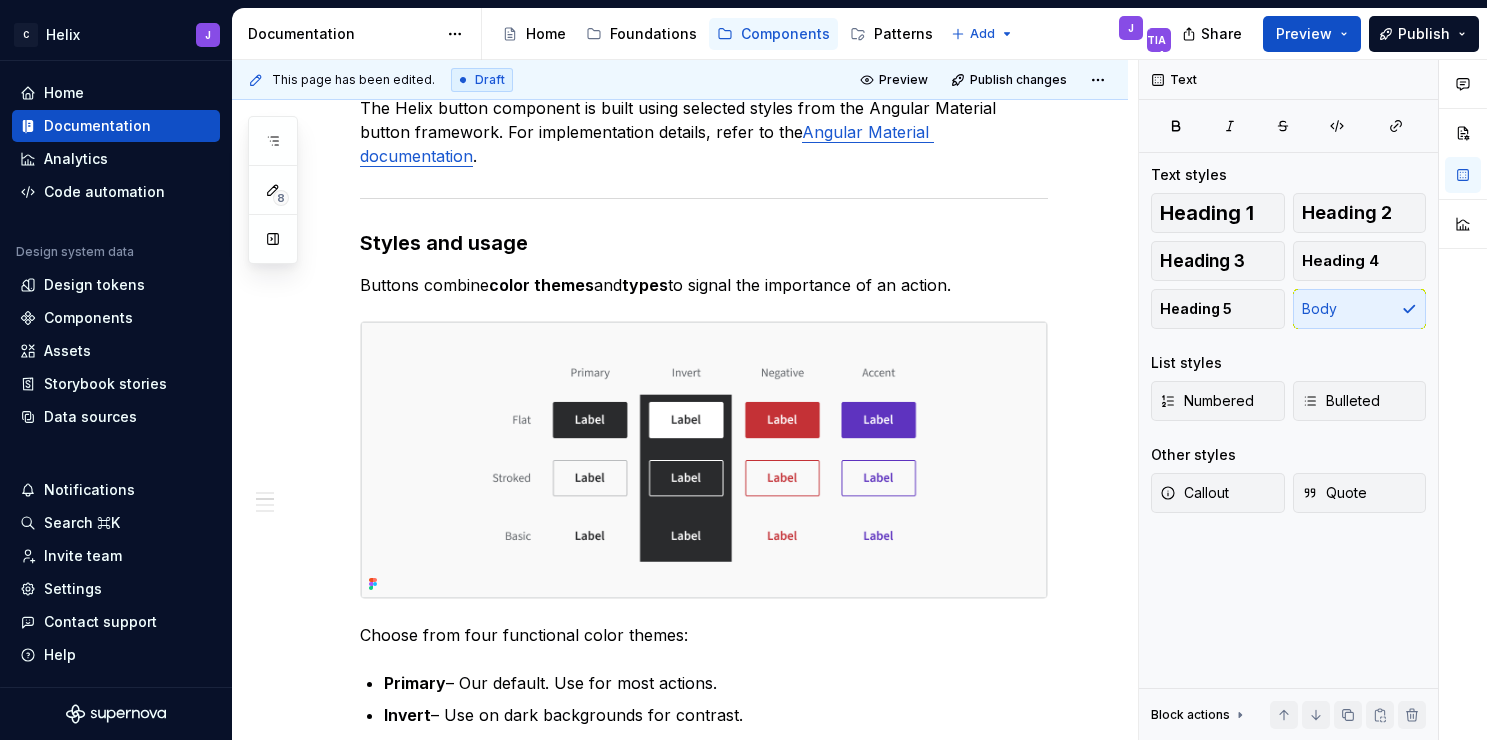 scroll, scrollTop: 0, scrollLeft: 0, axis: both 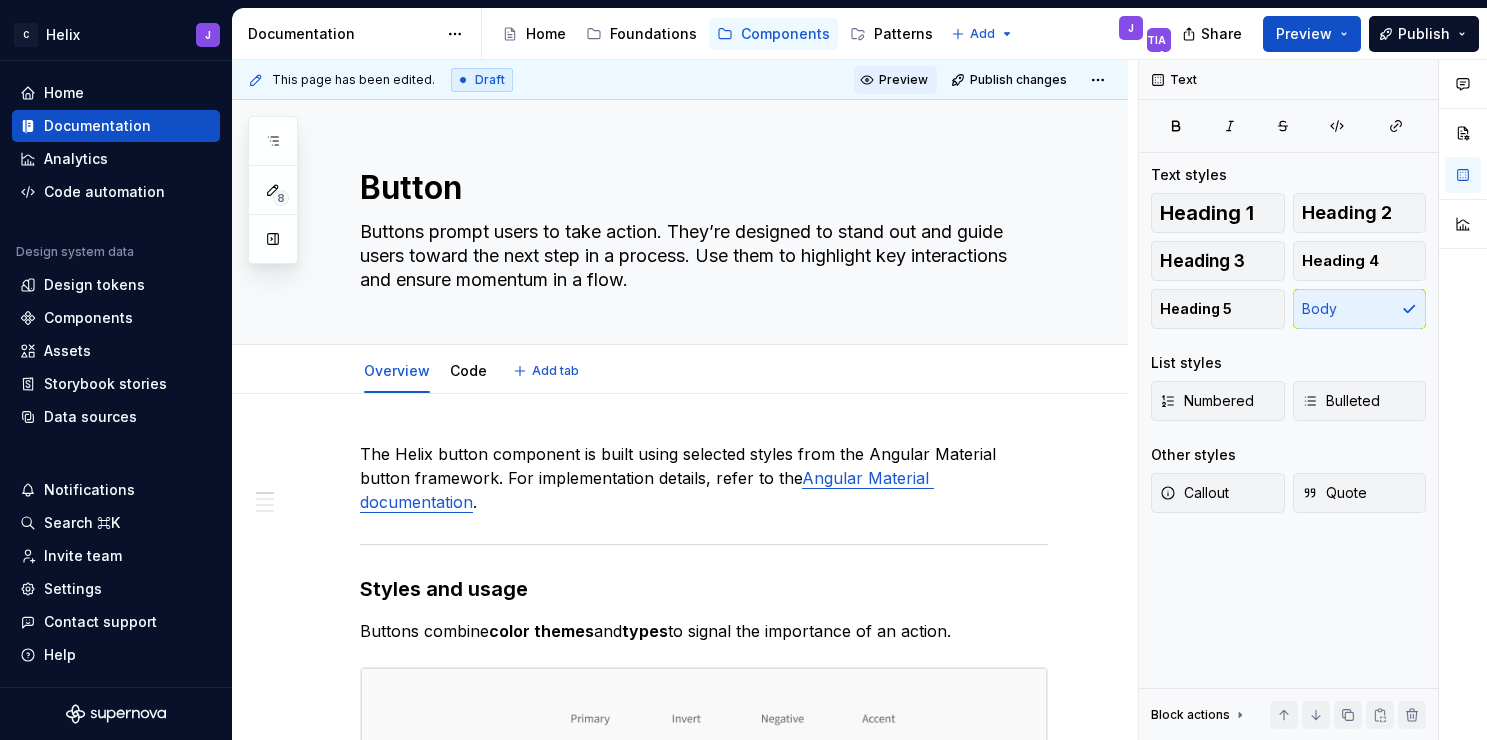 type on "*" 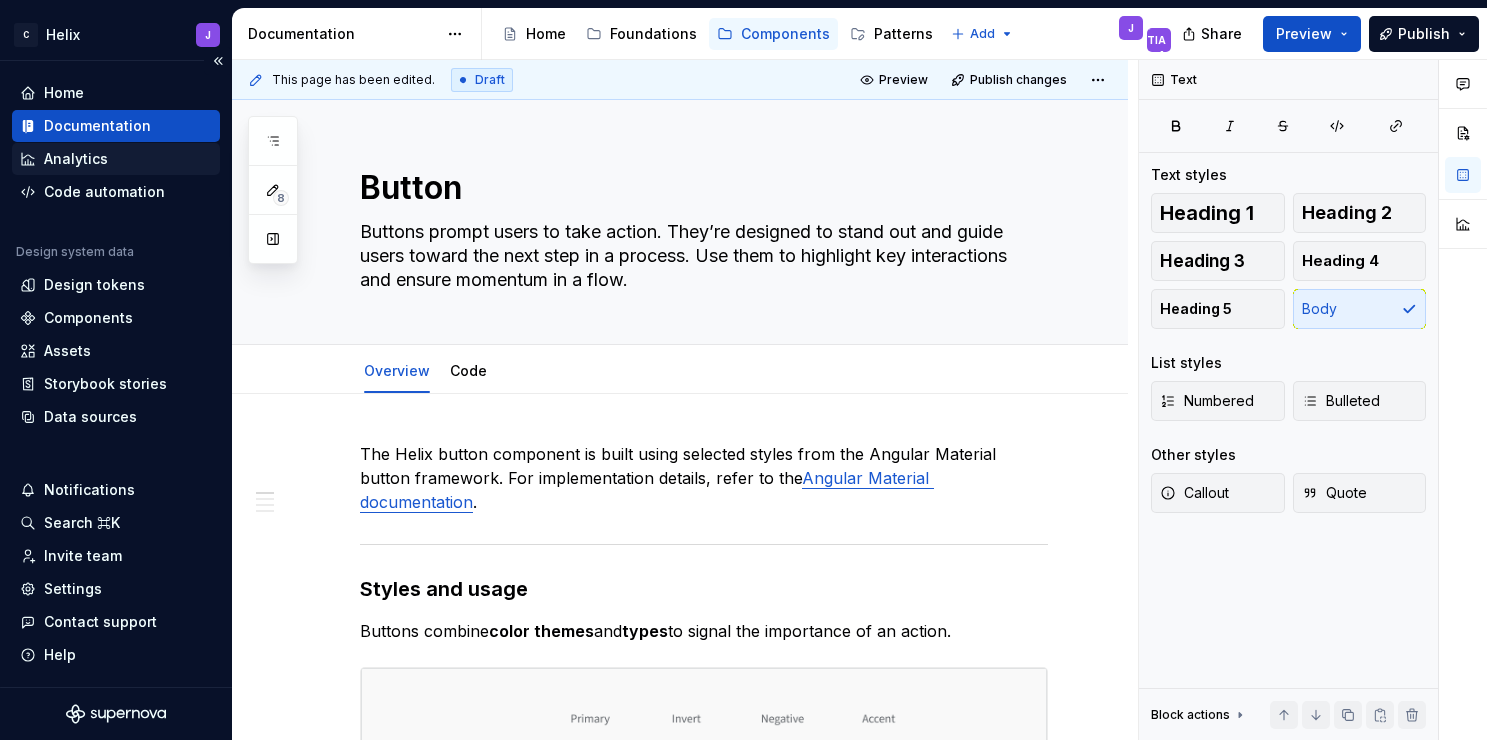 click on "Analytics" at bounding box center [116, 159] 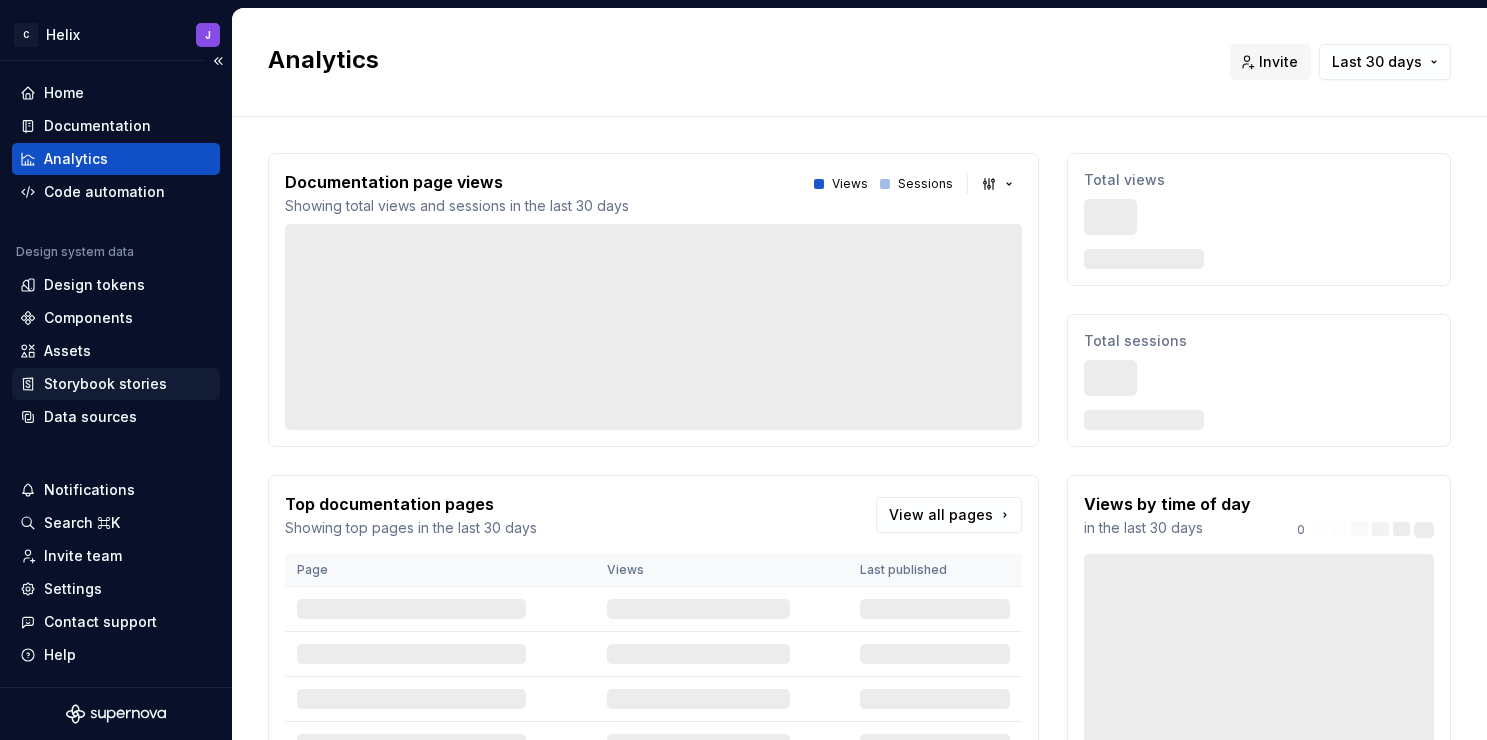 click on "Storybook stories" at bounding box center (105, 384) 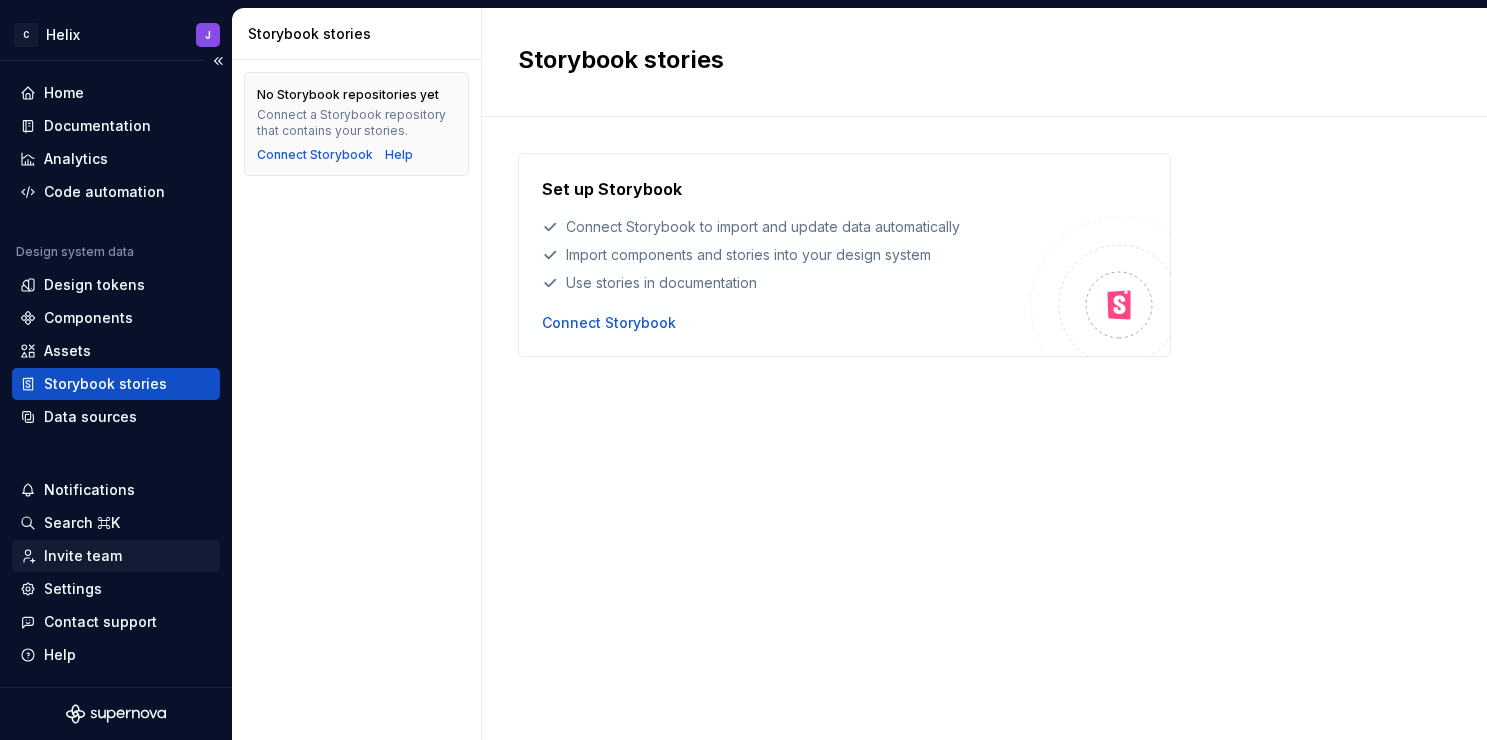 click on "Invite team" at bounding box center (116, 556) 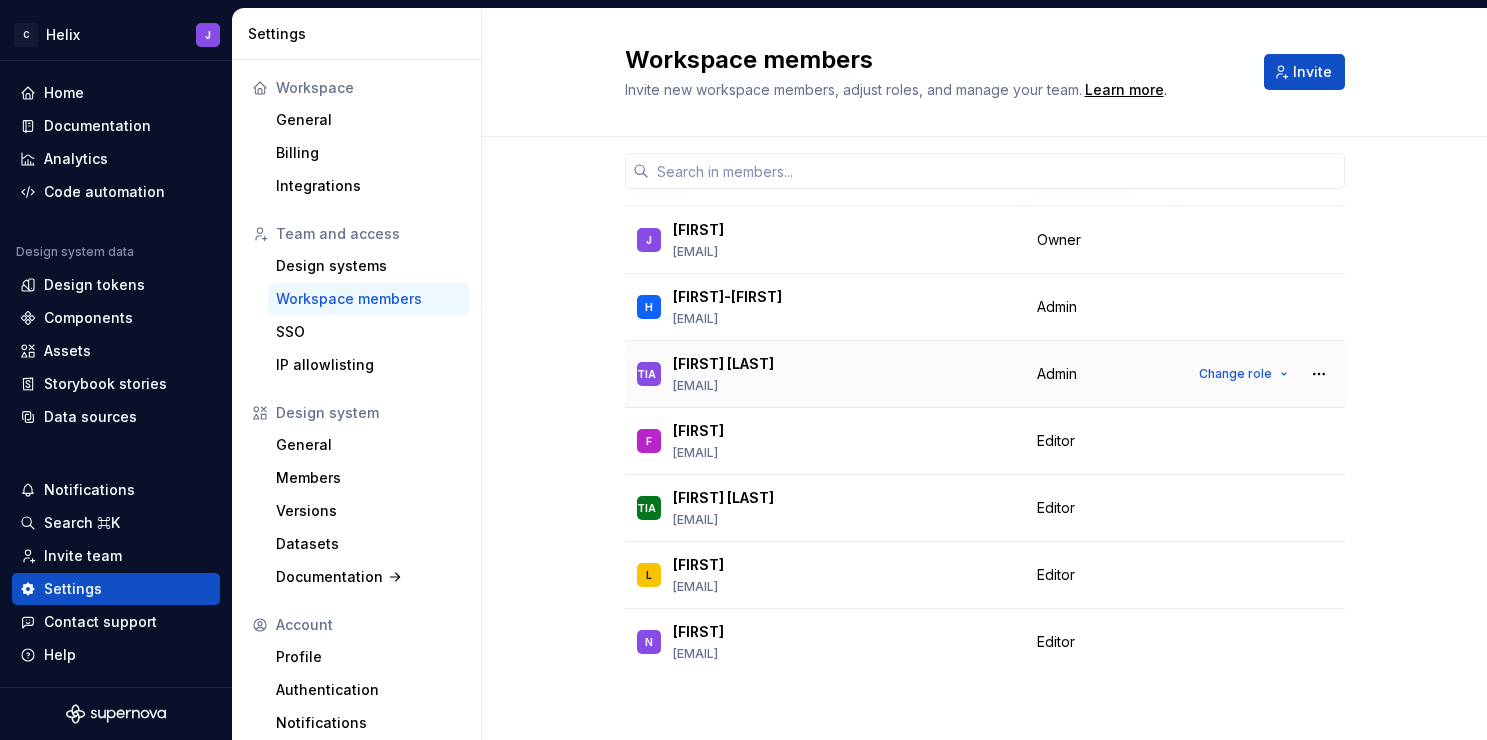 scroll, scrollTop: 116, scrollLeft: 0, axis: vertical 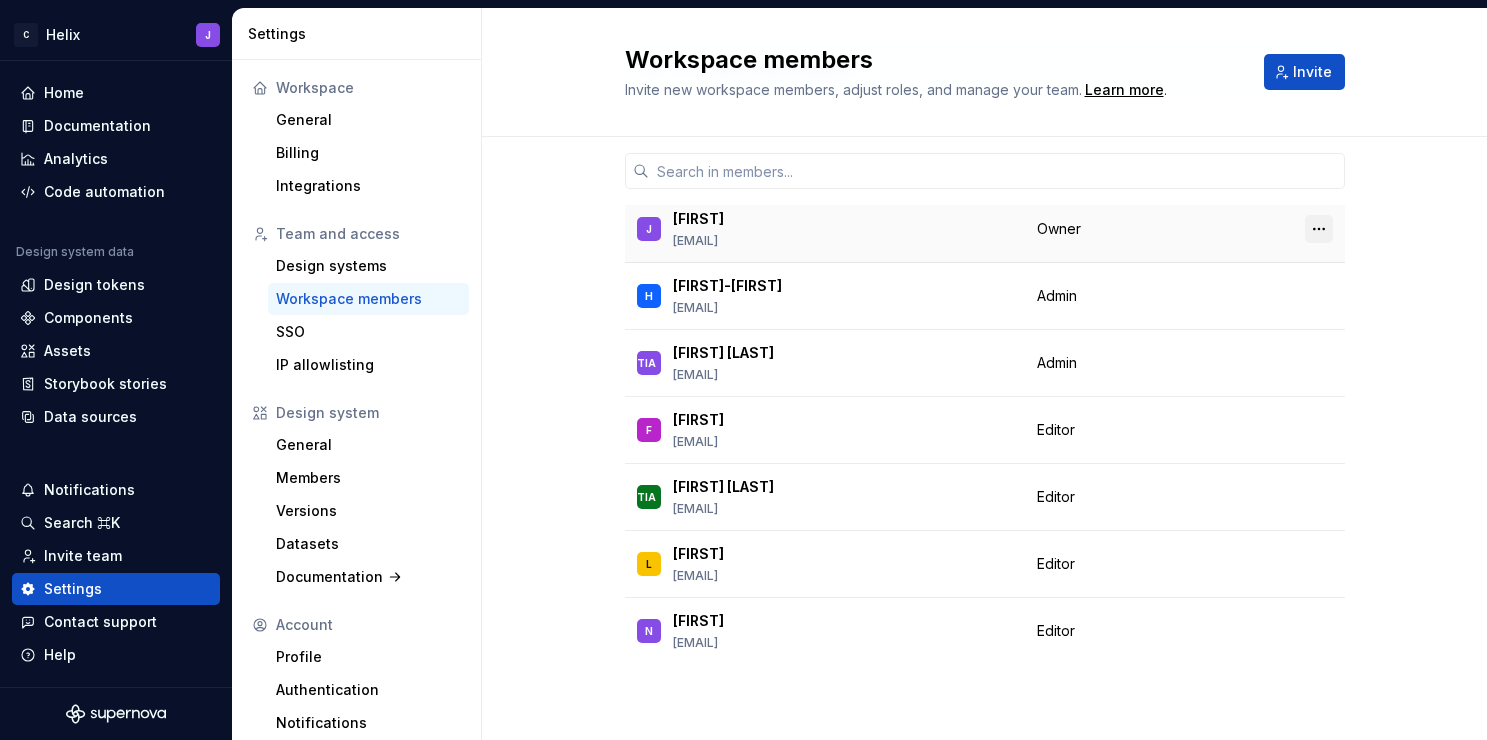 click at bounding box center (1319, 229) 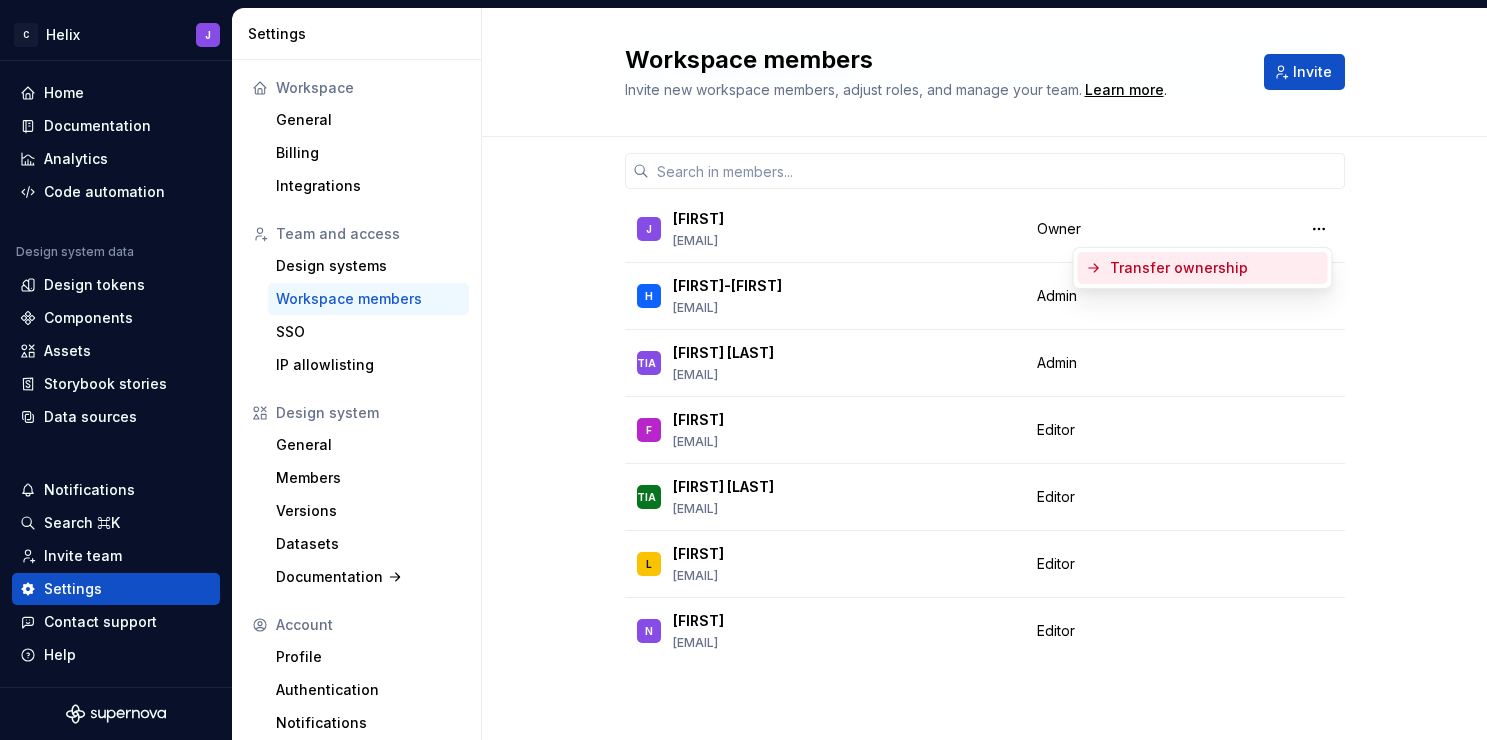 click on "7 / 7 editor seats assigned Member Workspace role J [FIRST] [FIRST] [EMAIL] Owner H [FIRST]-[FIRST].[LAST] [EMAIL] Admin Change role SC [FIRST] [LAST] [EMAIL] Admin Change role F [FIRST] [EMAIL] Editor Change role FC [FIRST] [EMAIL] Editor Change role L [FIRST] [EMAIL] Editor Change role N [FIRST] [EMAIL] Editor Change role" at bounding box center (984, 380) 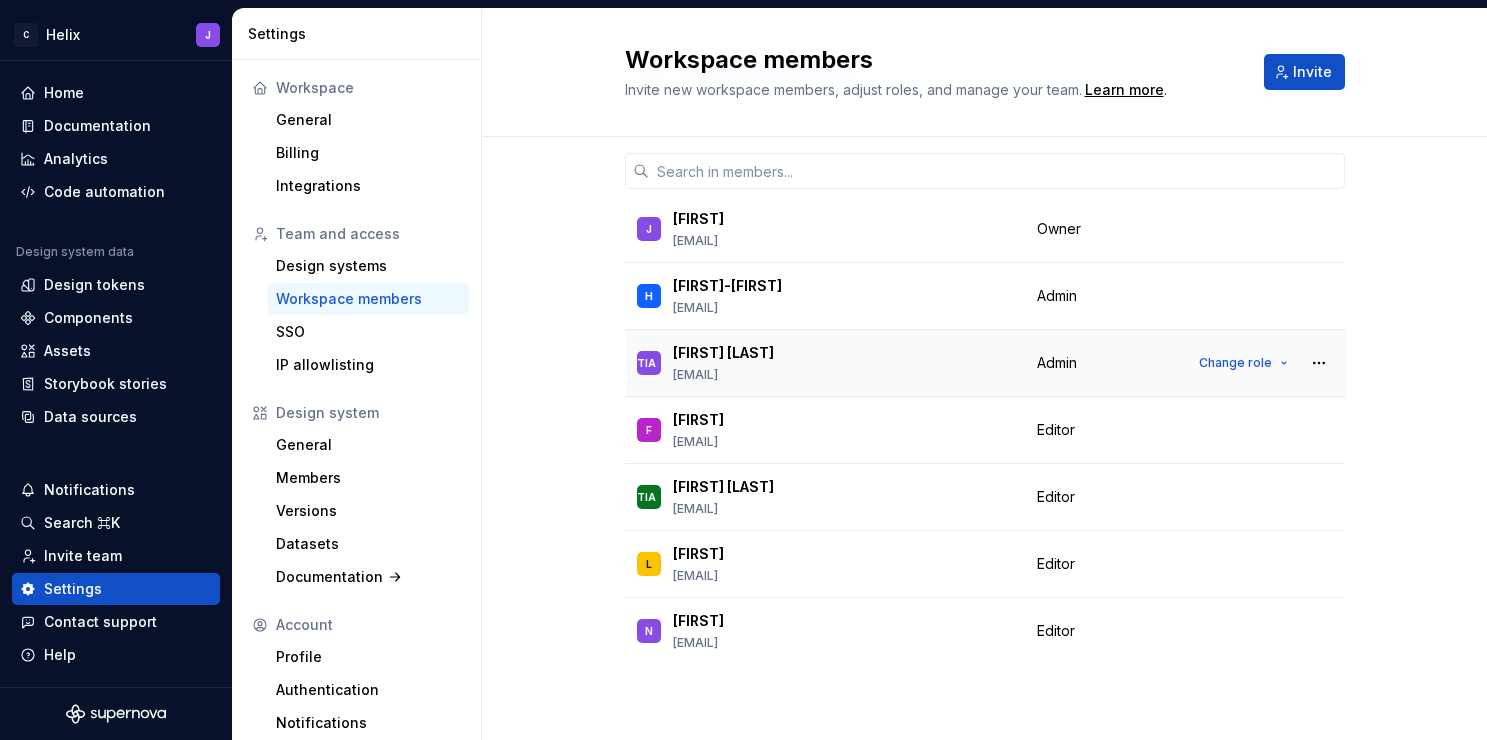 scroll, scrollTop: 0, scrollLeft: 0, axis: both 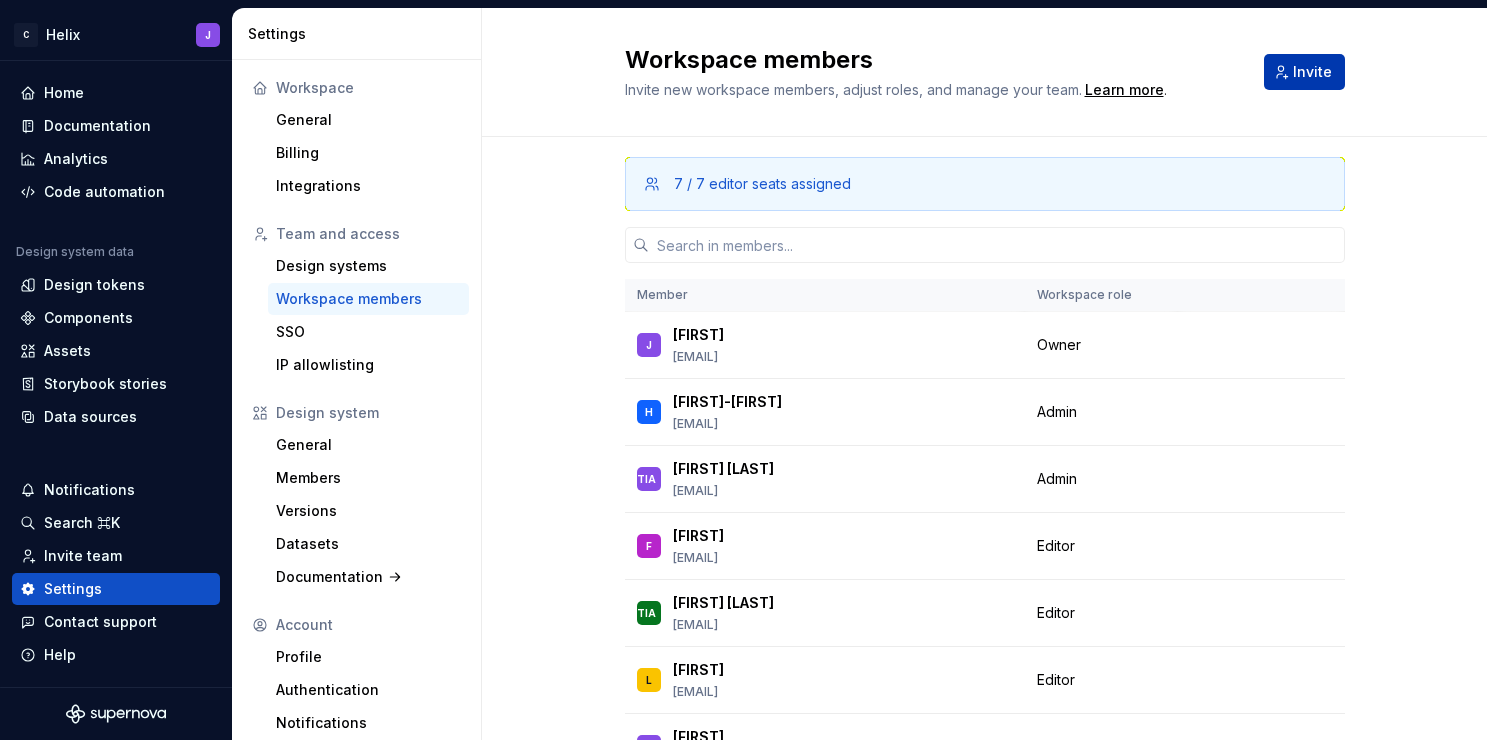 click on "Invite" at bounding box center [1304, 72] 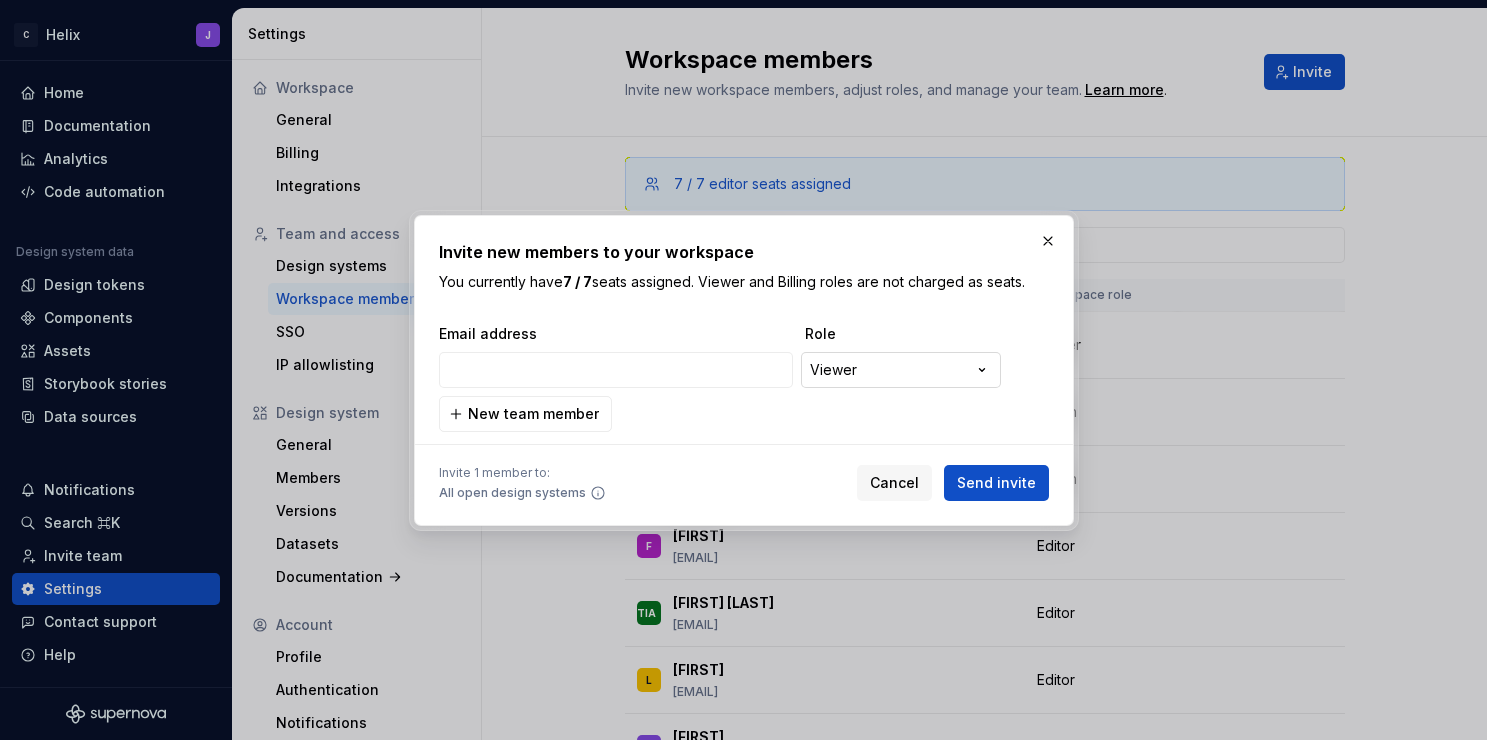 click on "**********" at bounding box center (743, 370) 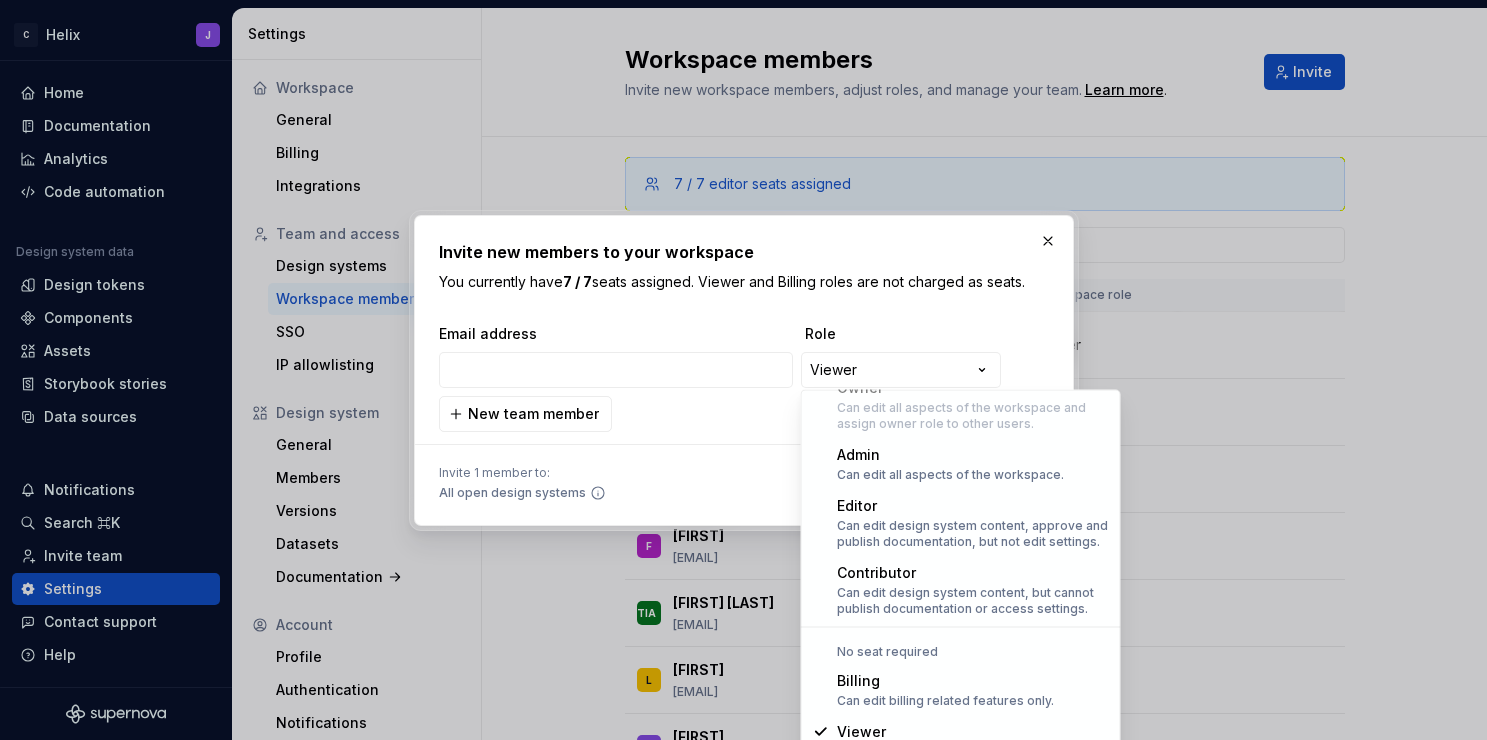 click on "**********" at bounding box center (743, 370) 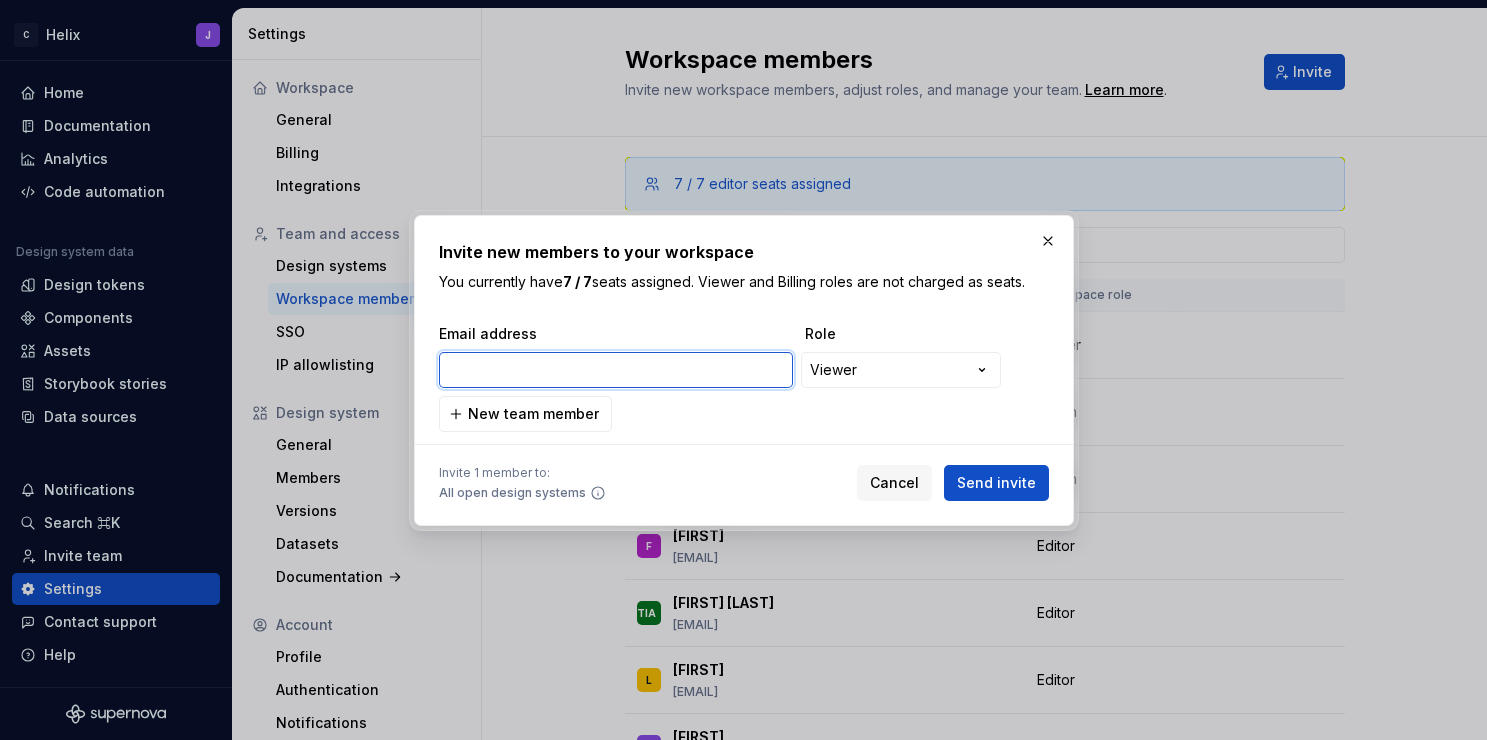 click at bounding box center [616, 370] 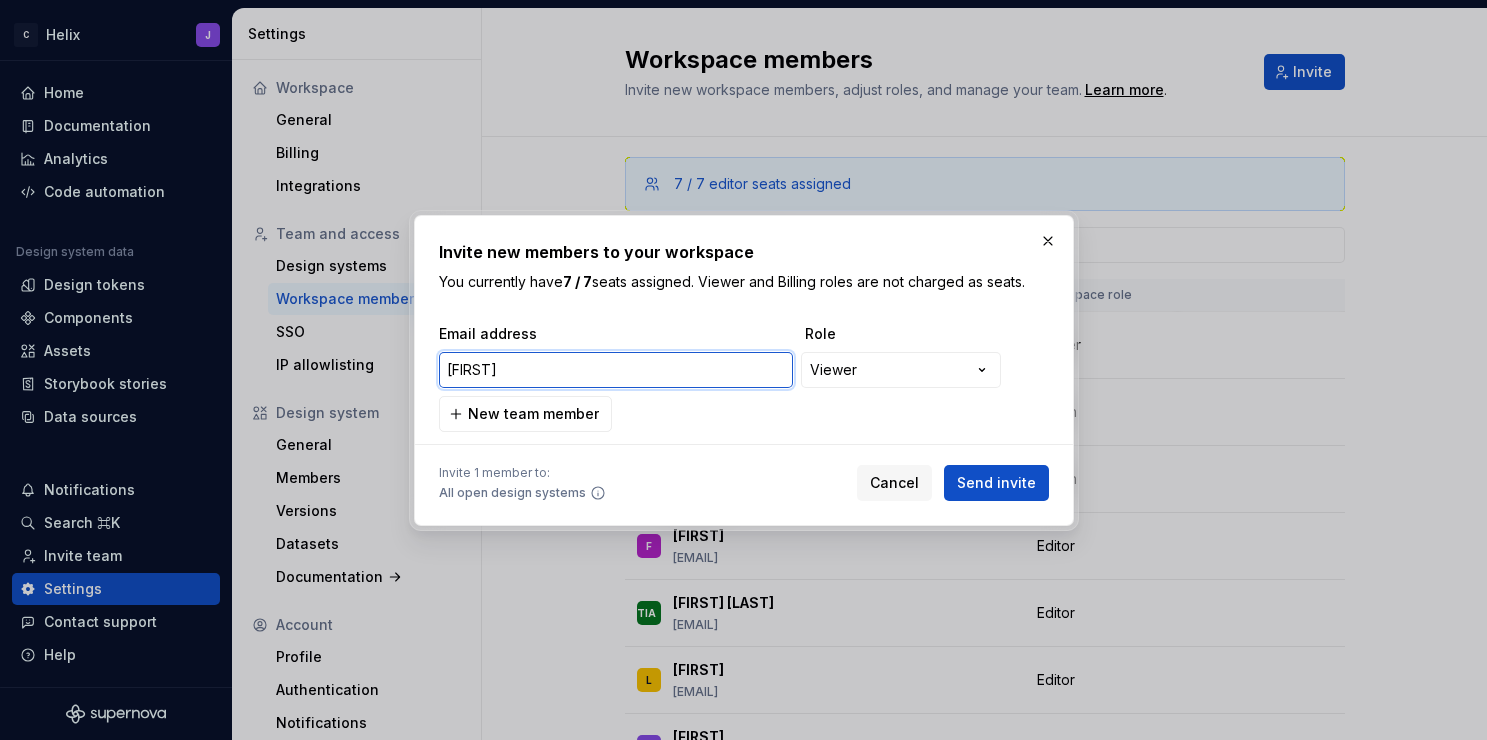type on "r" 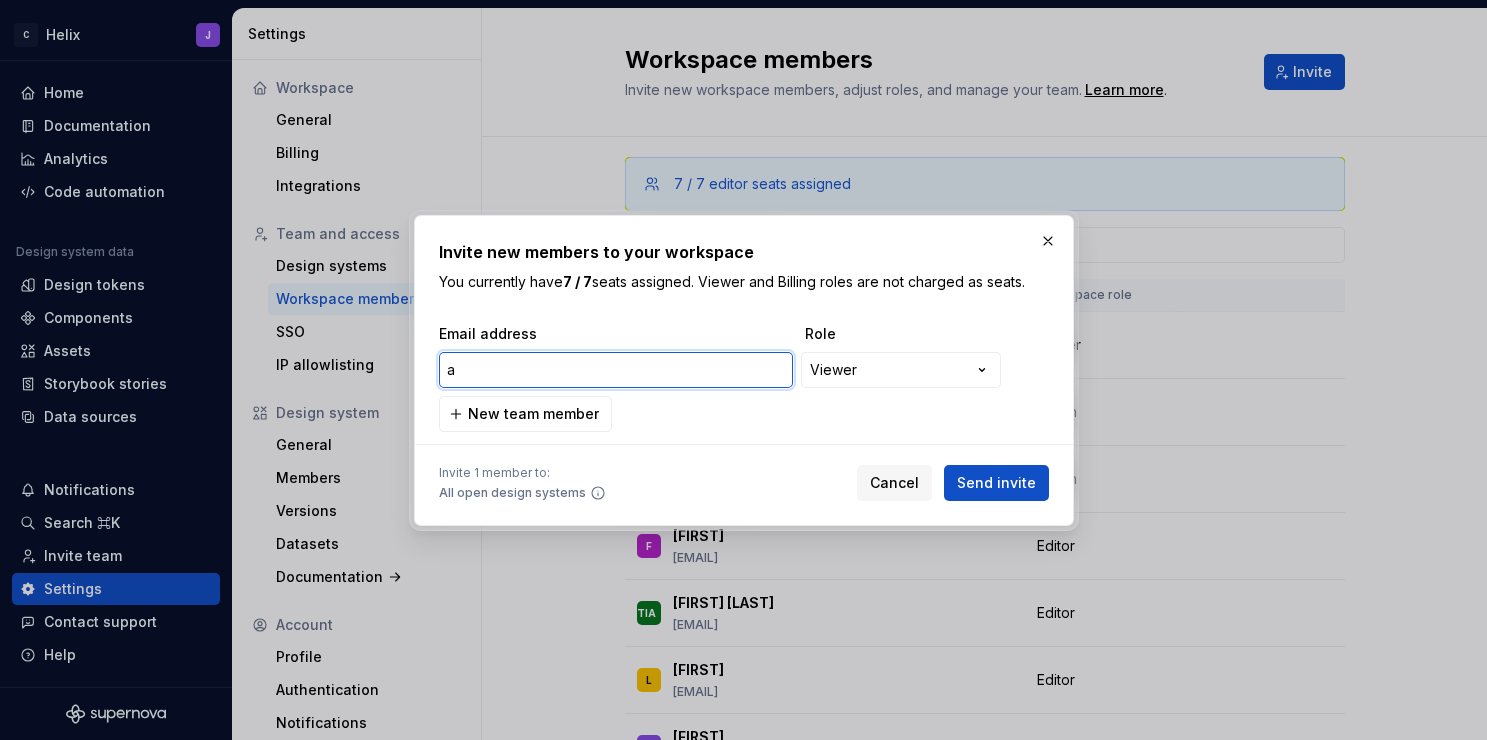 type on "a" 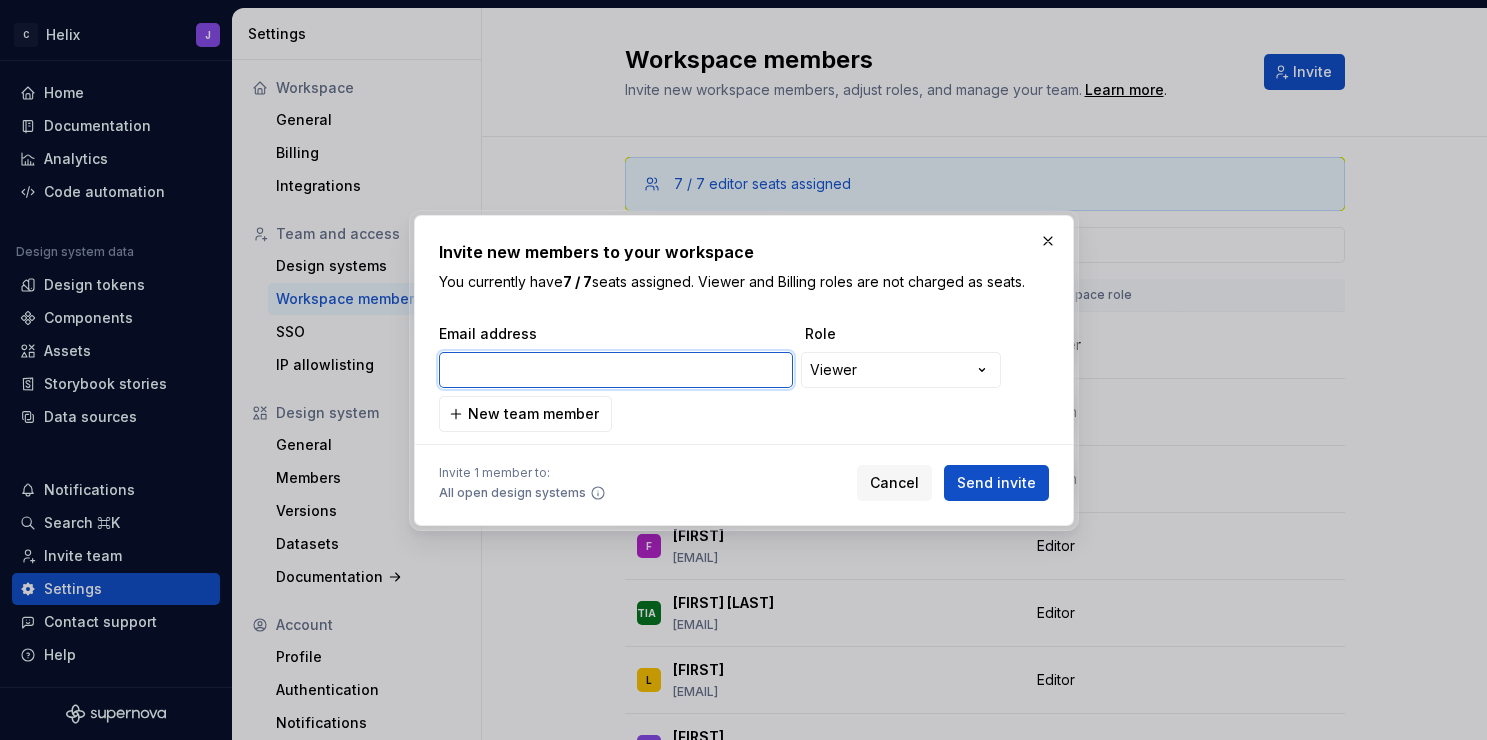 paste on "[EMAIL]" 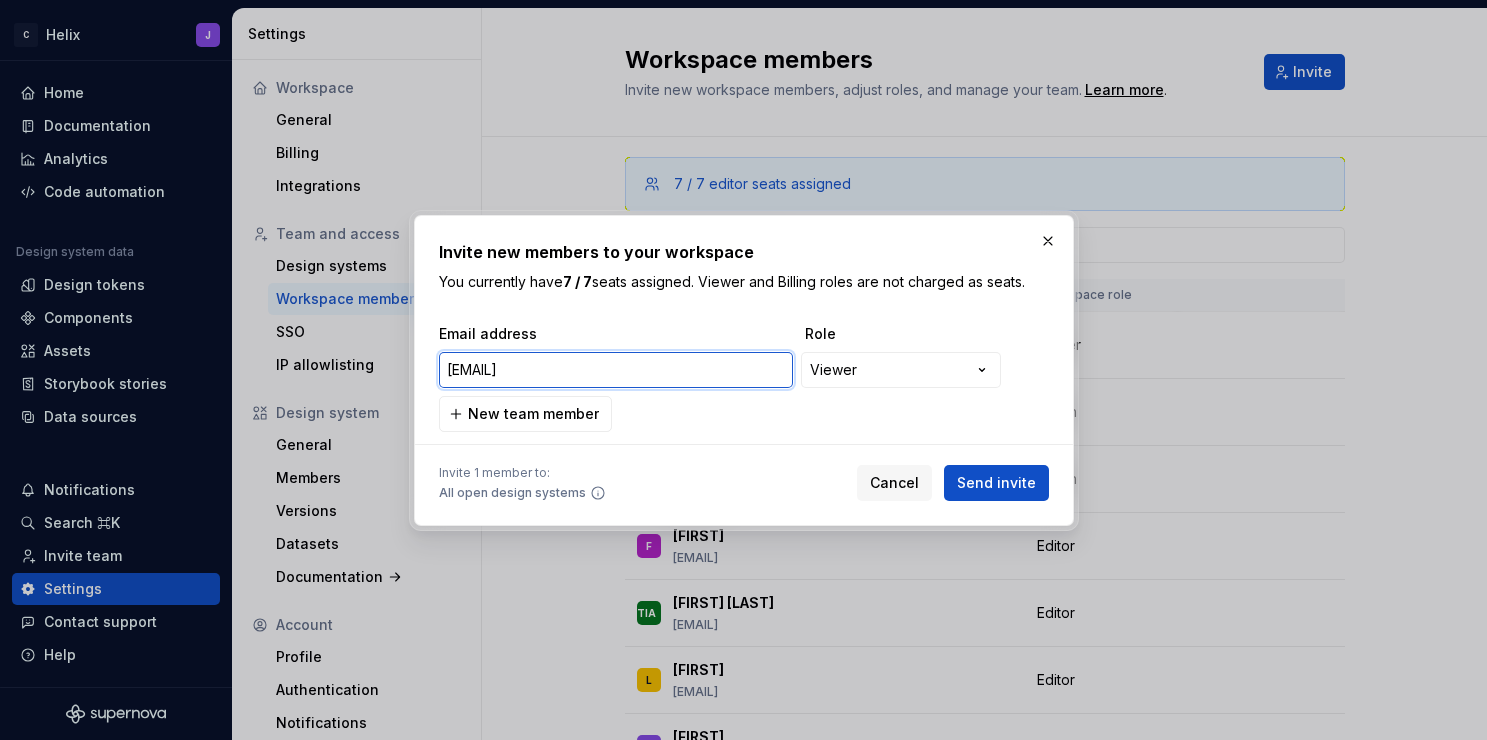 type on "[EMAIL]" 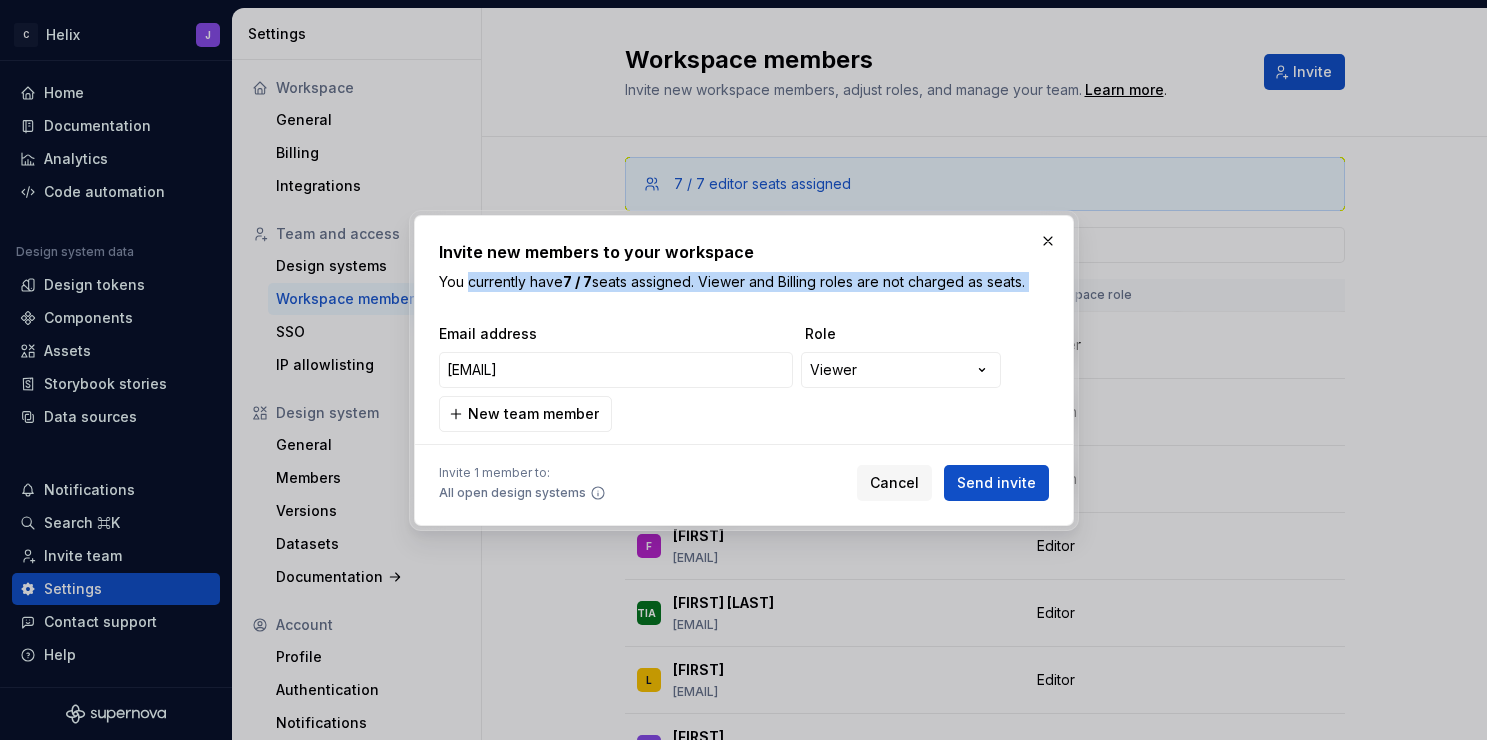 drag, startPoint x: 466, startPoint y: 284, endPoint x: 625, endPoint y: 309, distance: 160.95341 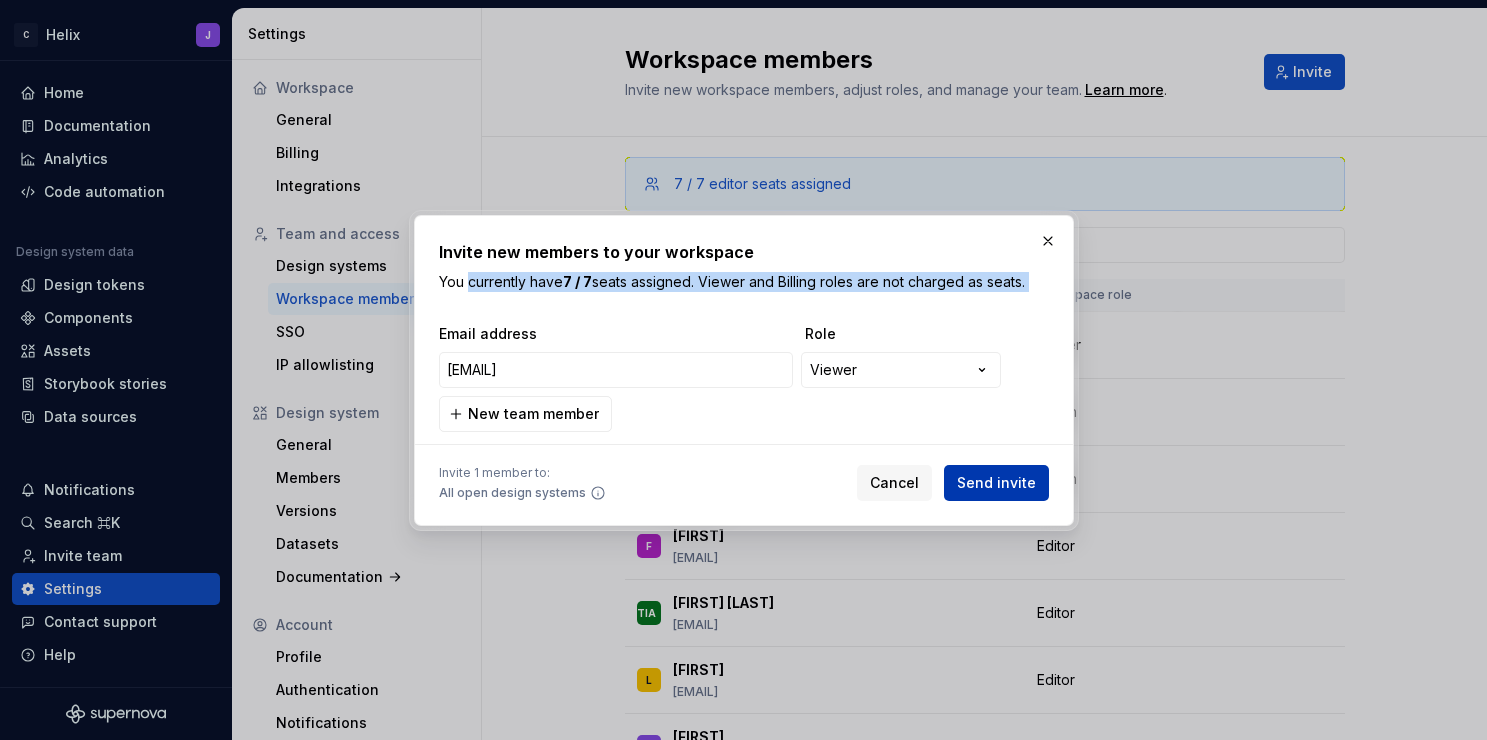 click on "Send invite" at bounding box center (996, 483) 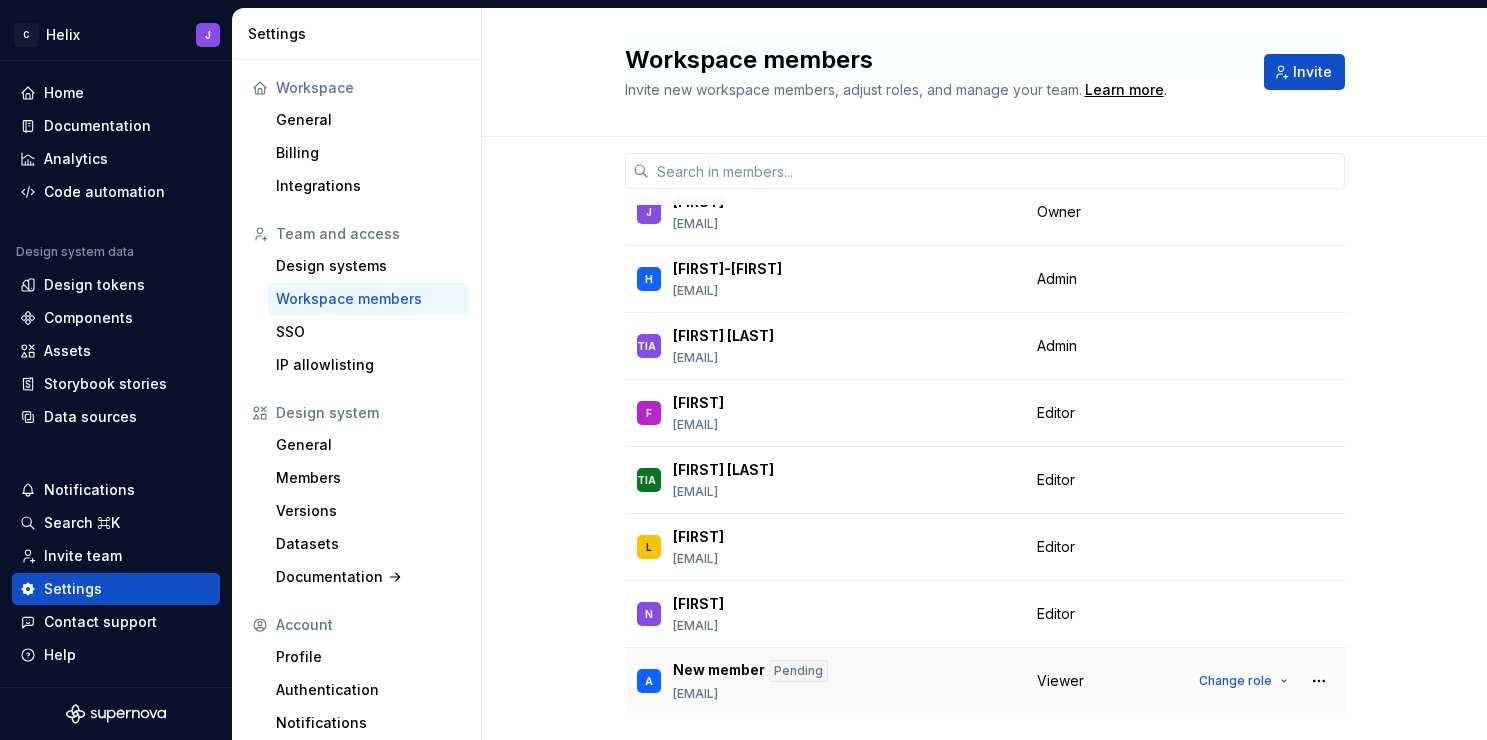 scroll, scrollTop: 131, scrollLeft: 0, axis: vertical 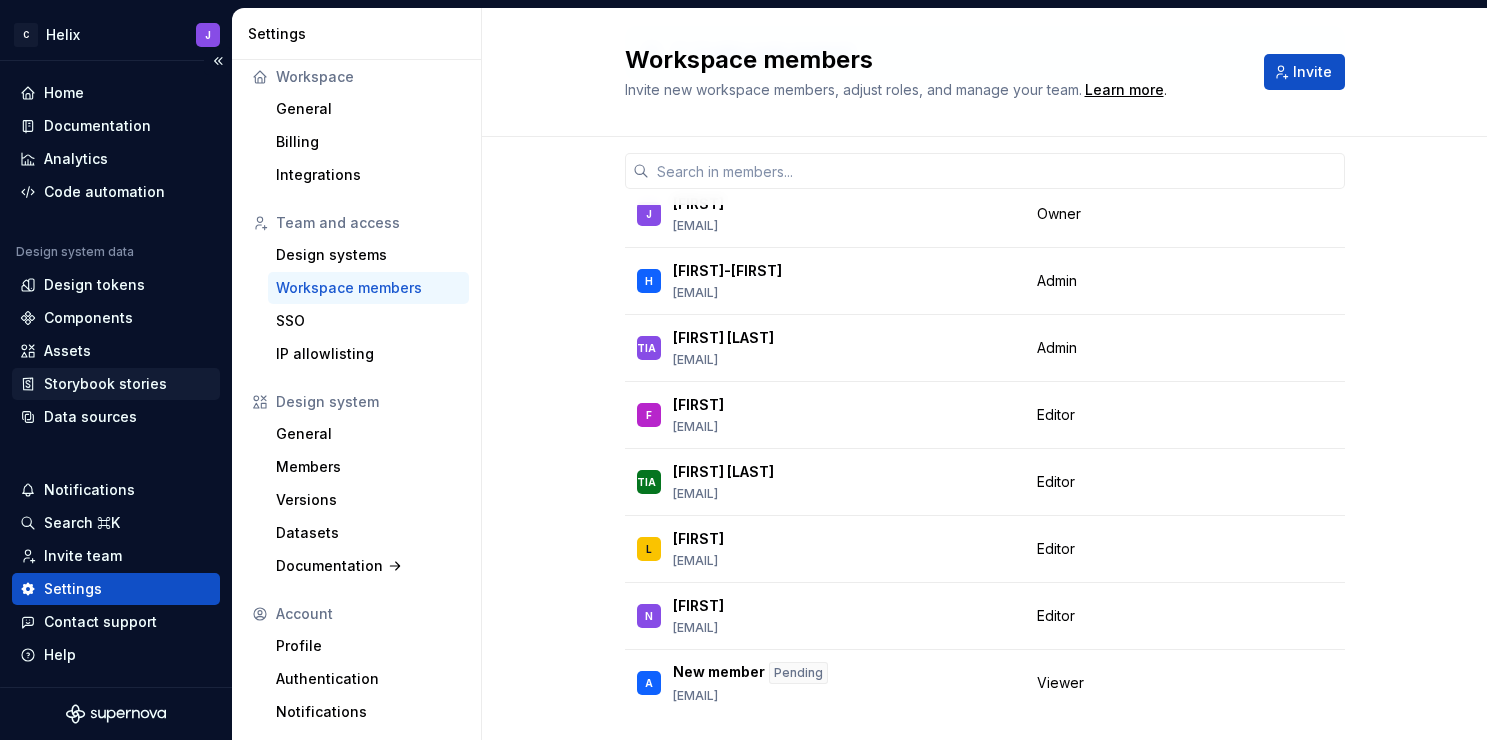 click on "Storybook stories" at bounding box center (105, 384) 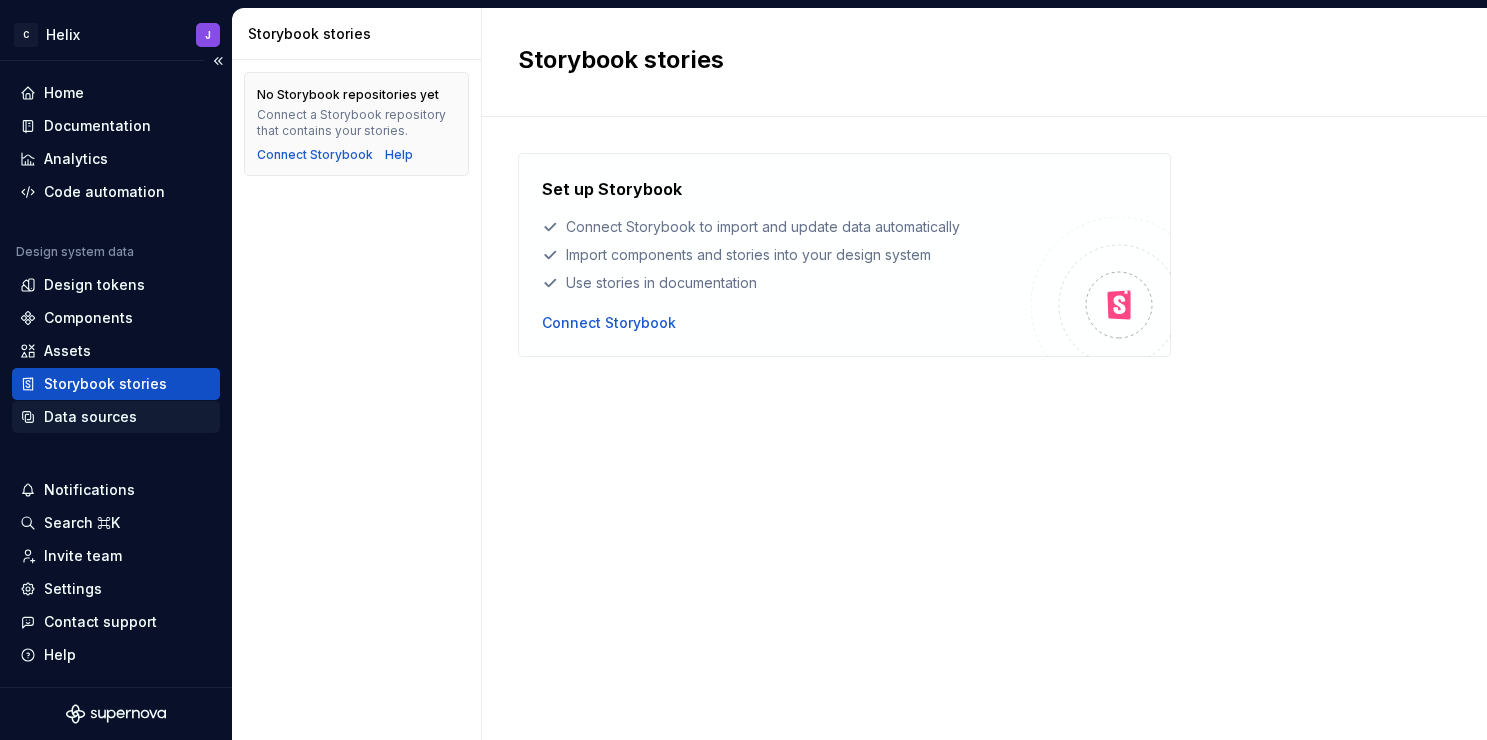 click on "Data sources" at bounding box center (116, 417) 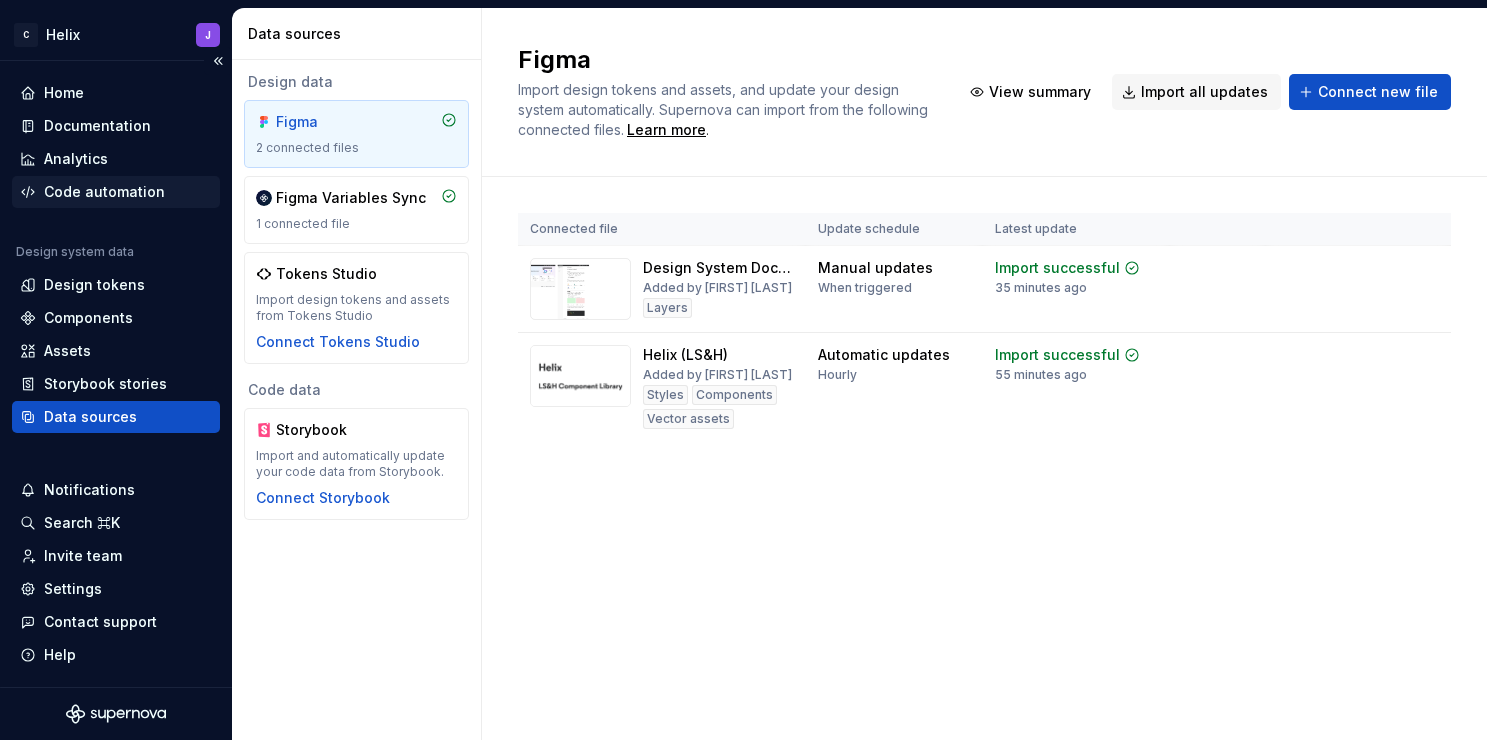 click on "Code automation" at bounding box center (104, 192) 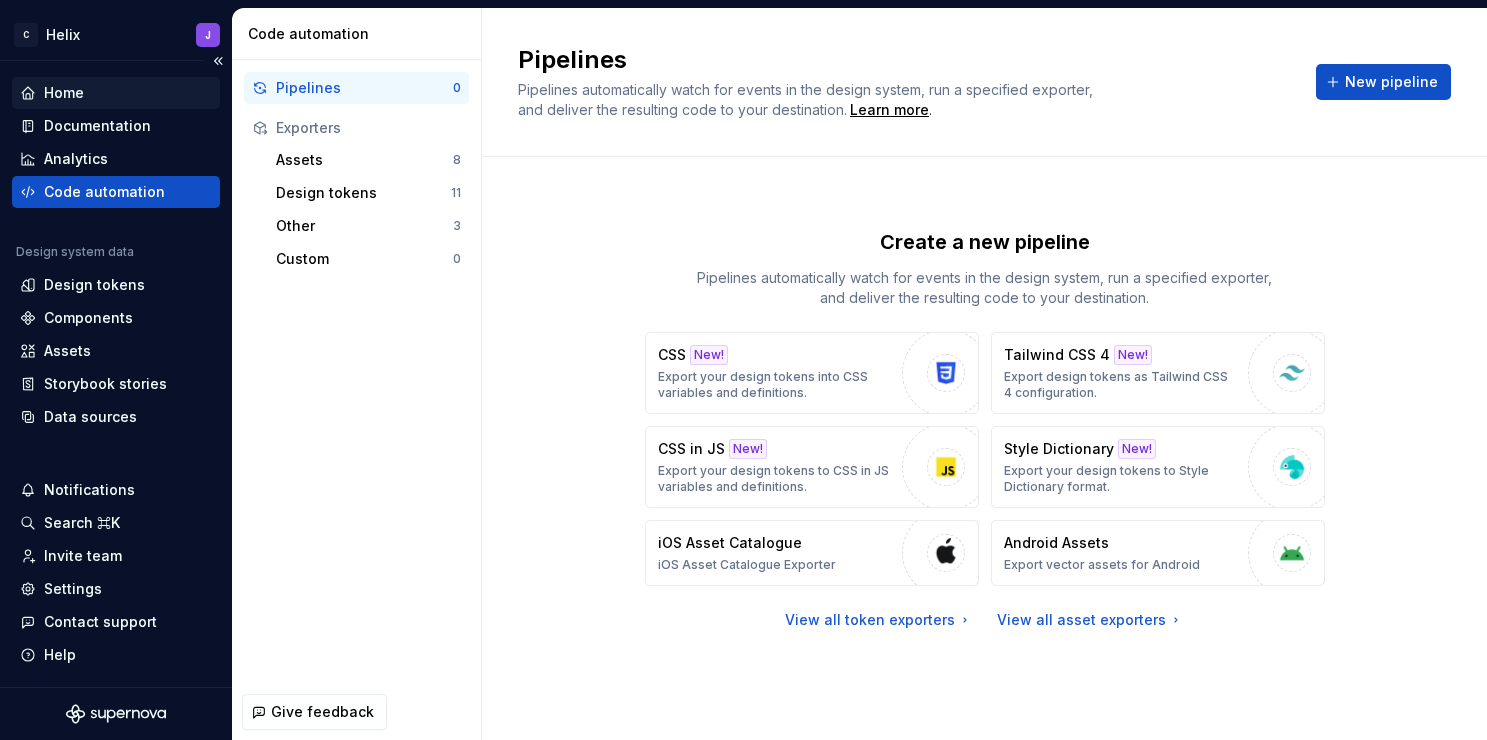 click on "Home" at bounding box center (116, 93) 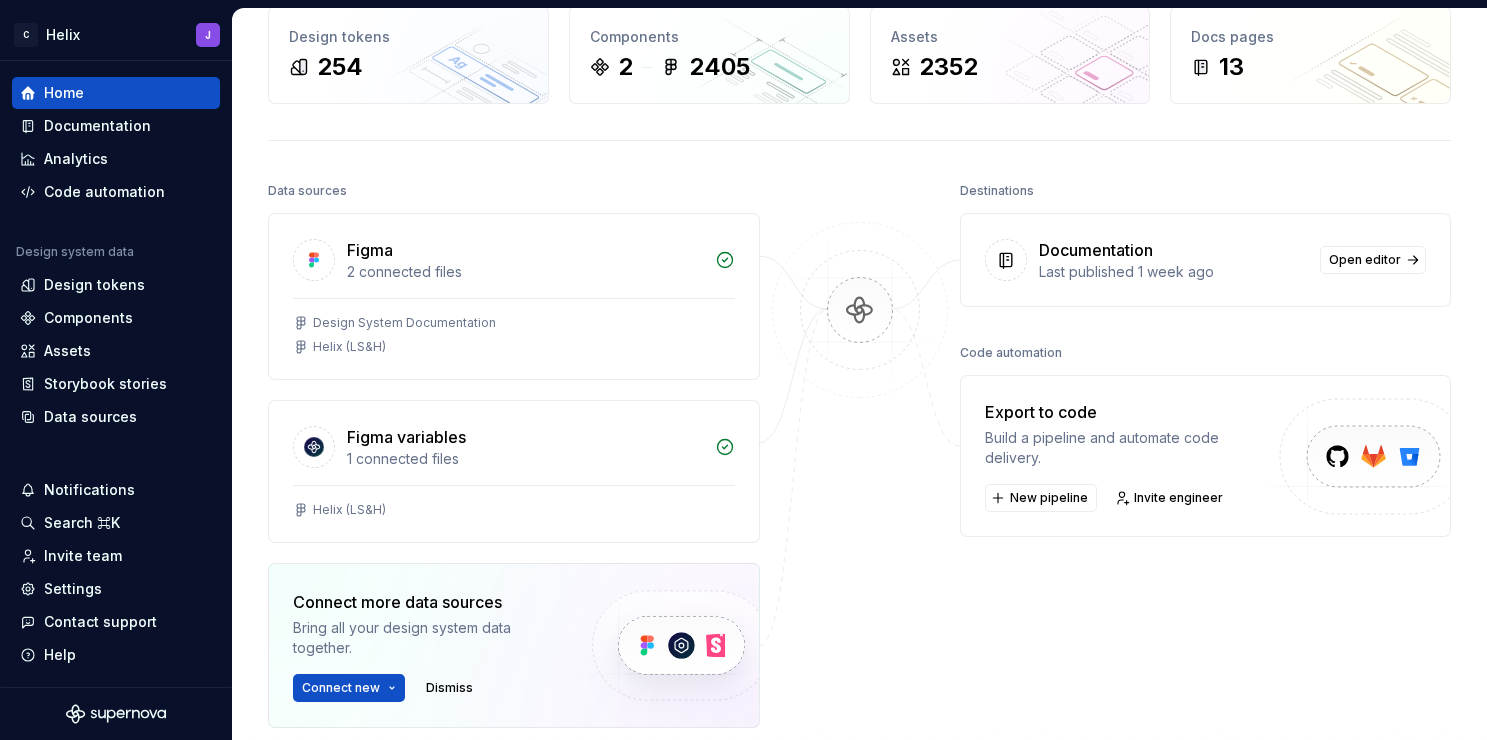 scroll, scrollTop: 0, scrollLeft: 0, axis: both 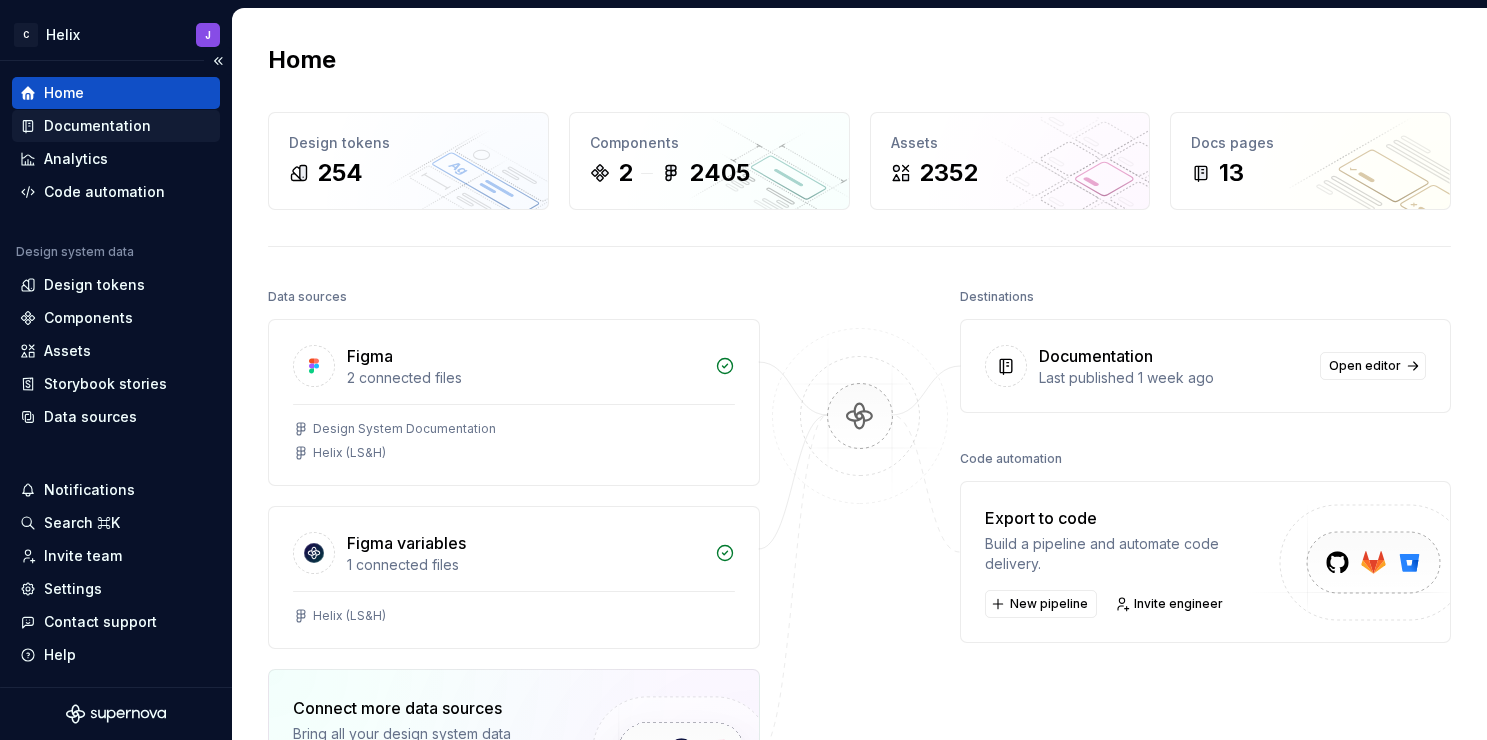 click on "Documentation" at bounding box center (97, 126) 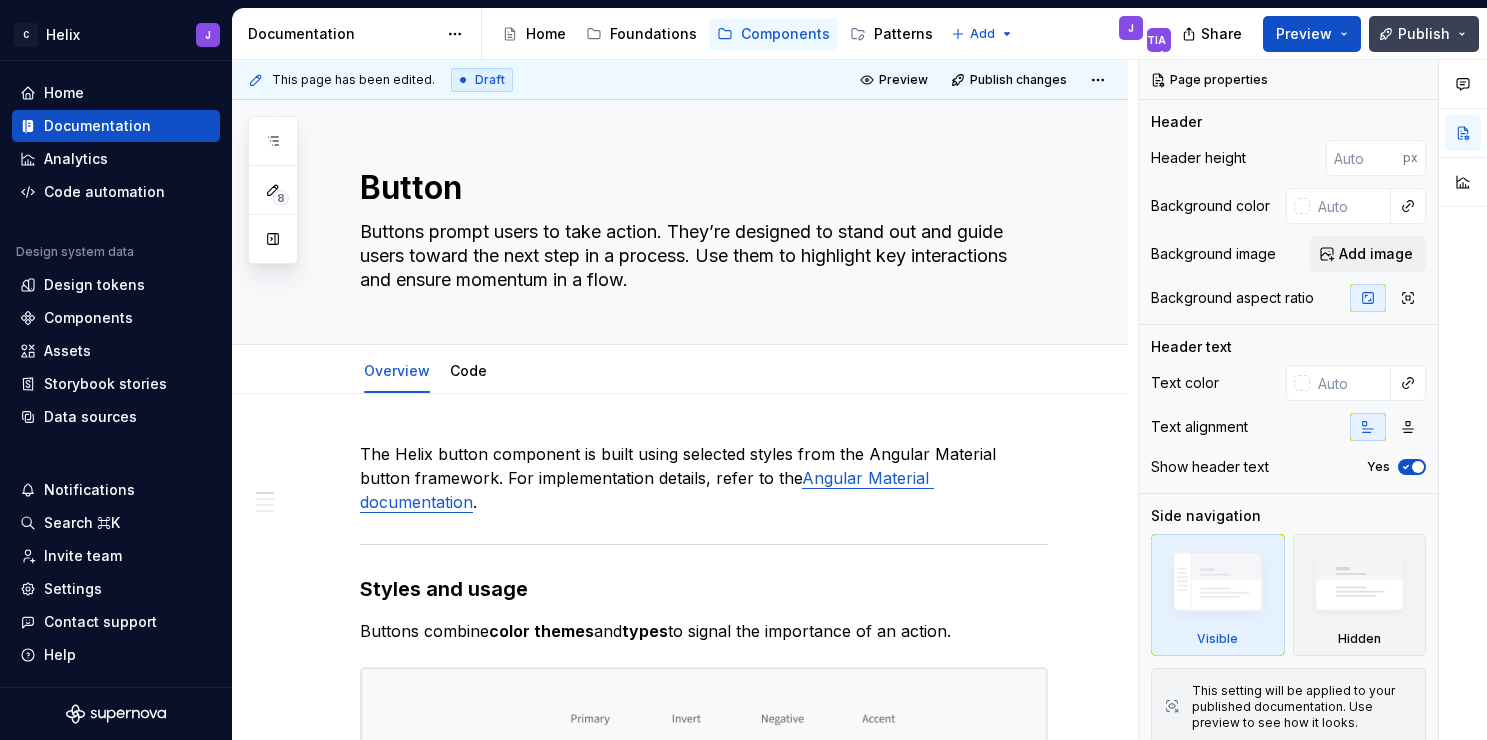 click on "Publish" at bounding box center [1424, 34] 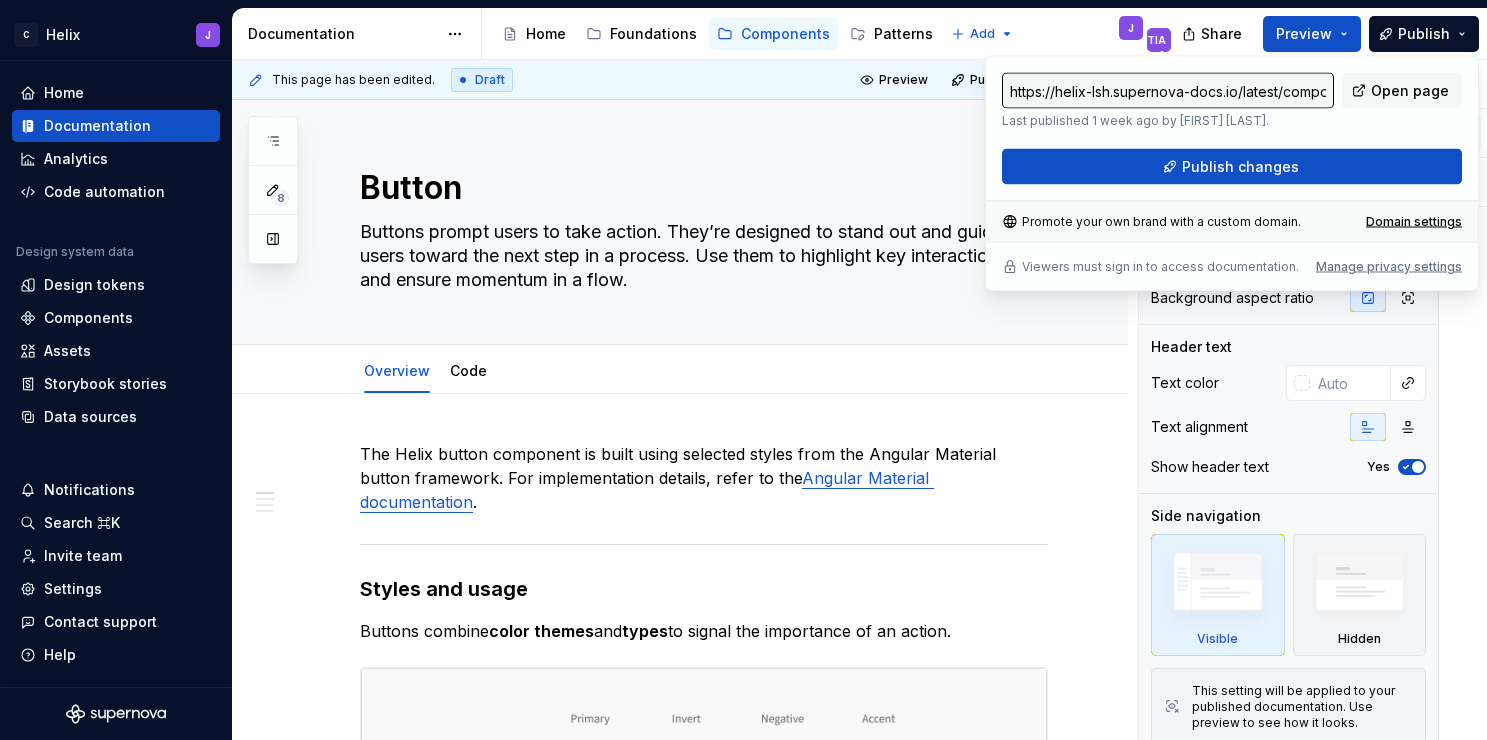 type on "*" 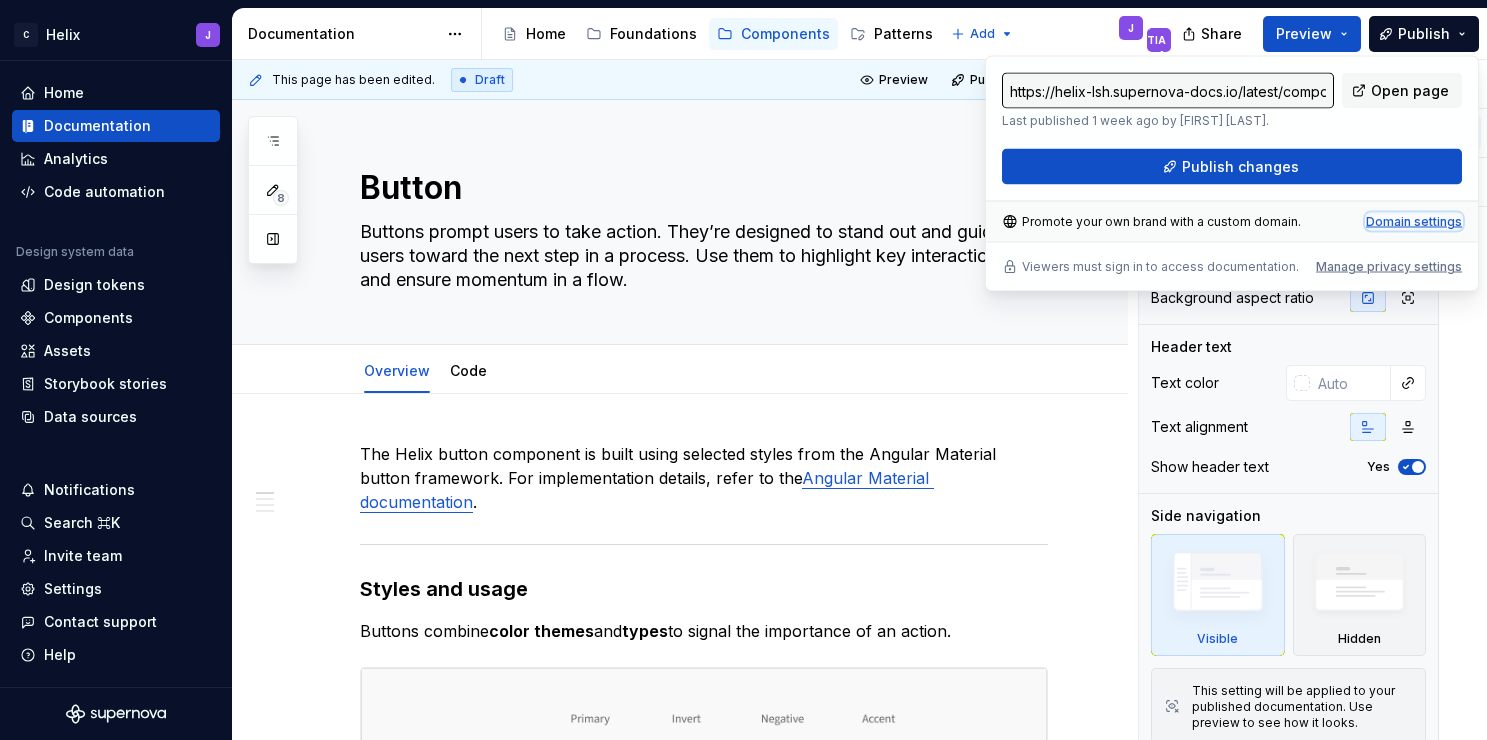 click on "Domain settings" at bounding box center [1414, 222] 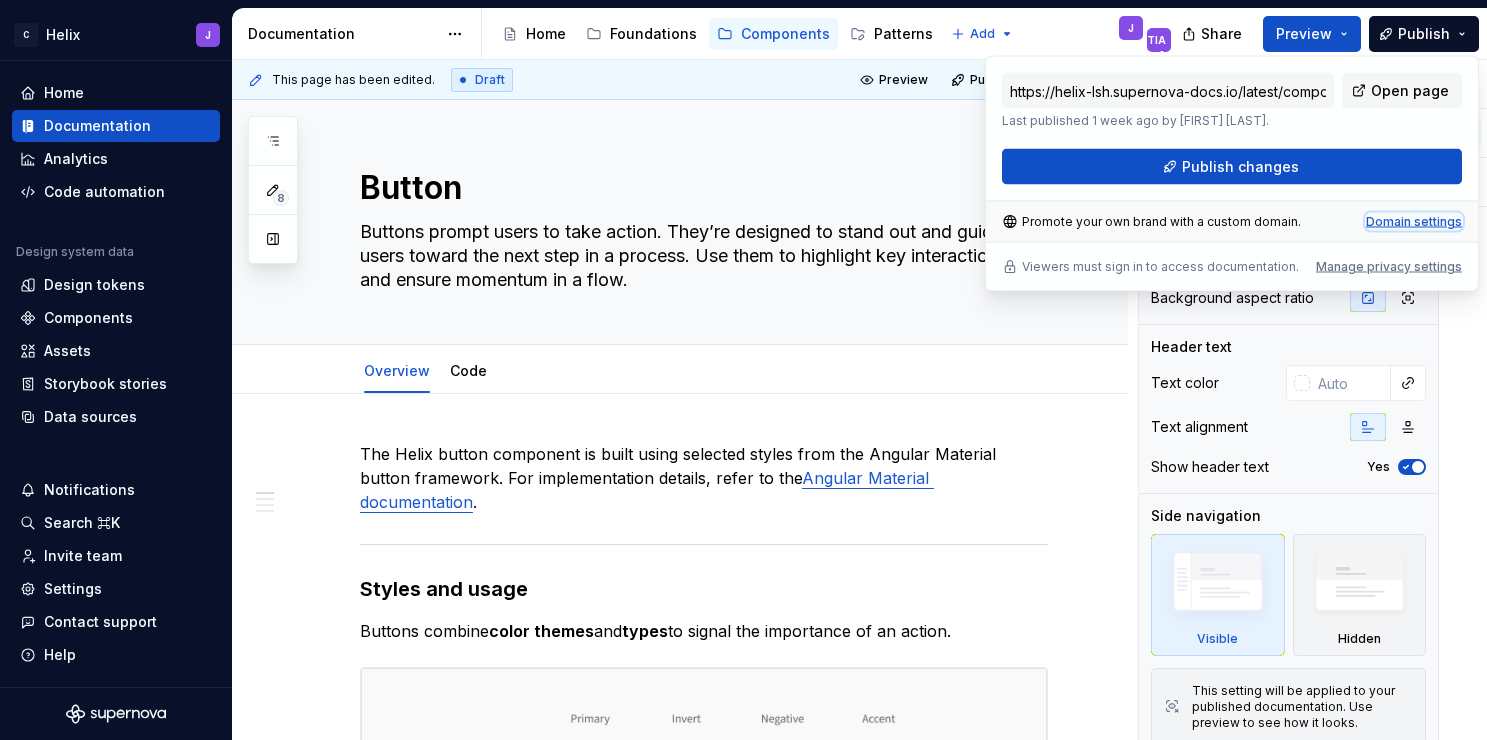 type on "https://helix-lsh.supernova-docs.io/latest/" 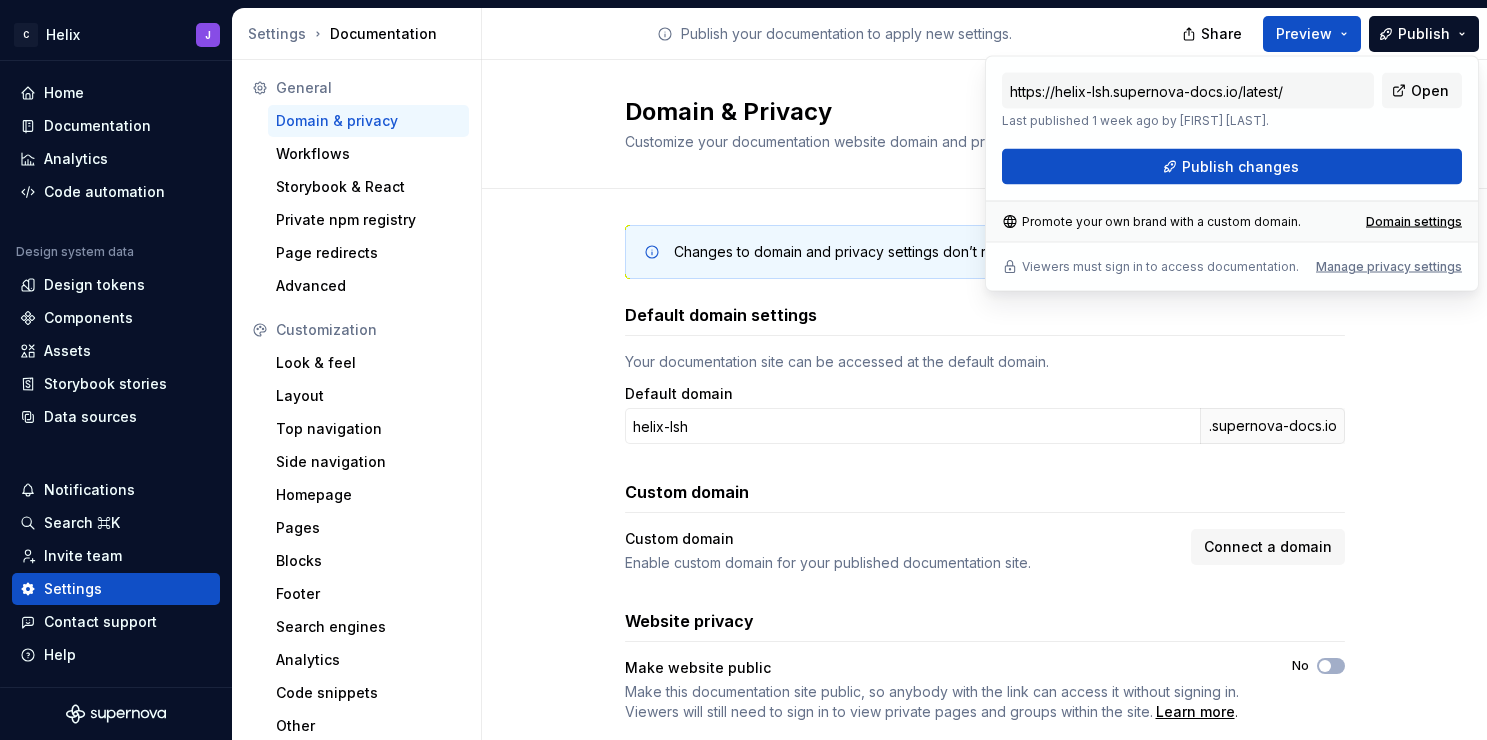 click on "Domain & Privacy" at bounding box center [973, 112] 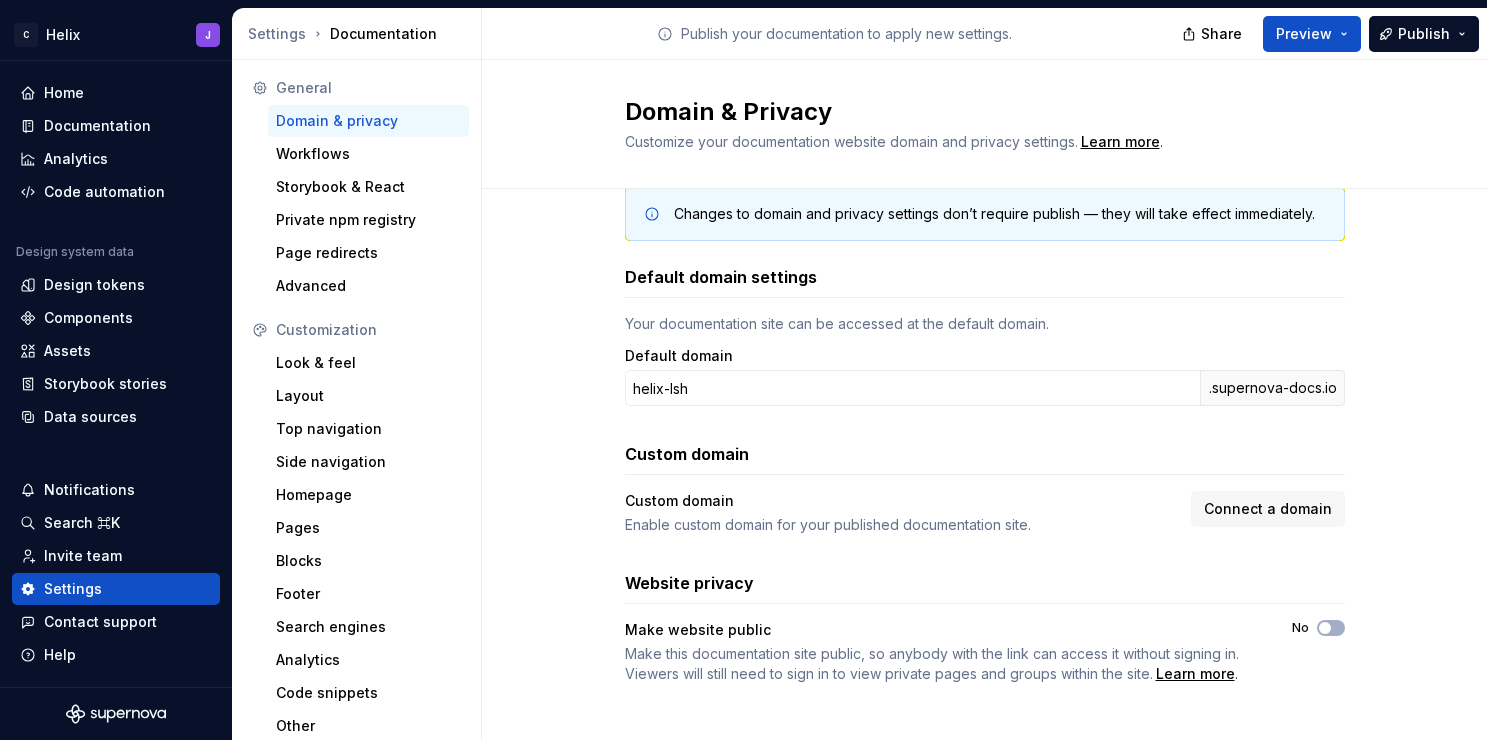 scroll, scrollTop: 50, scrollLeft: 0, axis: vertical 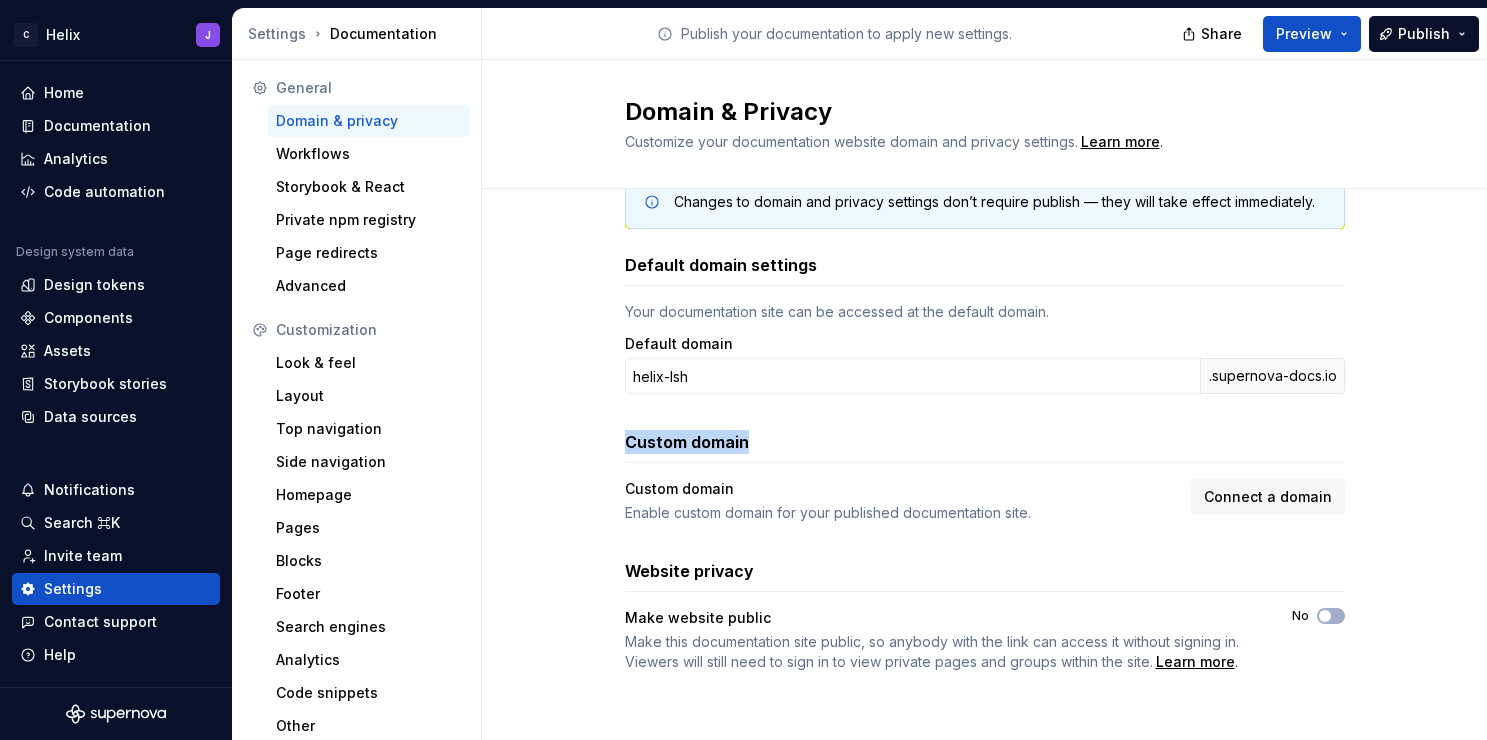 drag, startPoint x: 627, startPoint y: 444, endPoint x: 808, endPoint y: 444, distance: 181 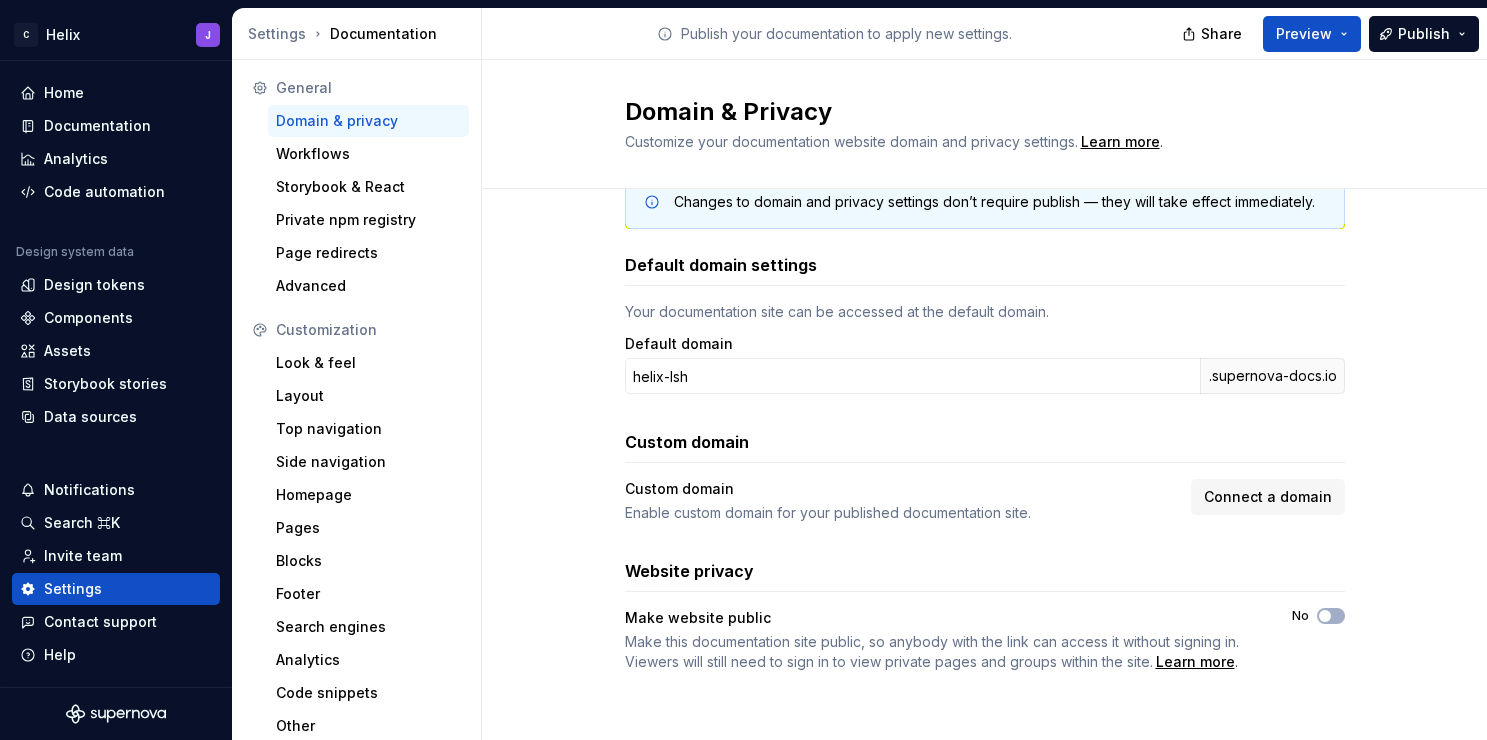 click on "Custom domain" at bounding box center [902, 489] 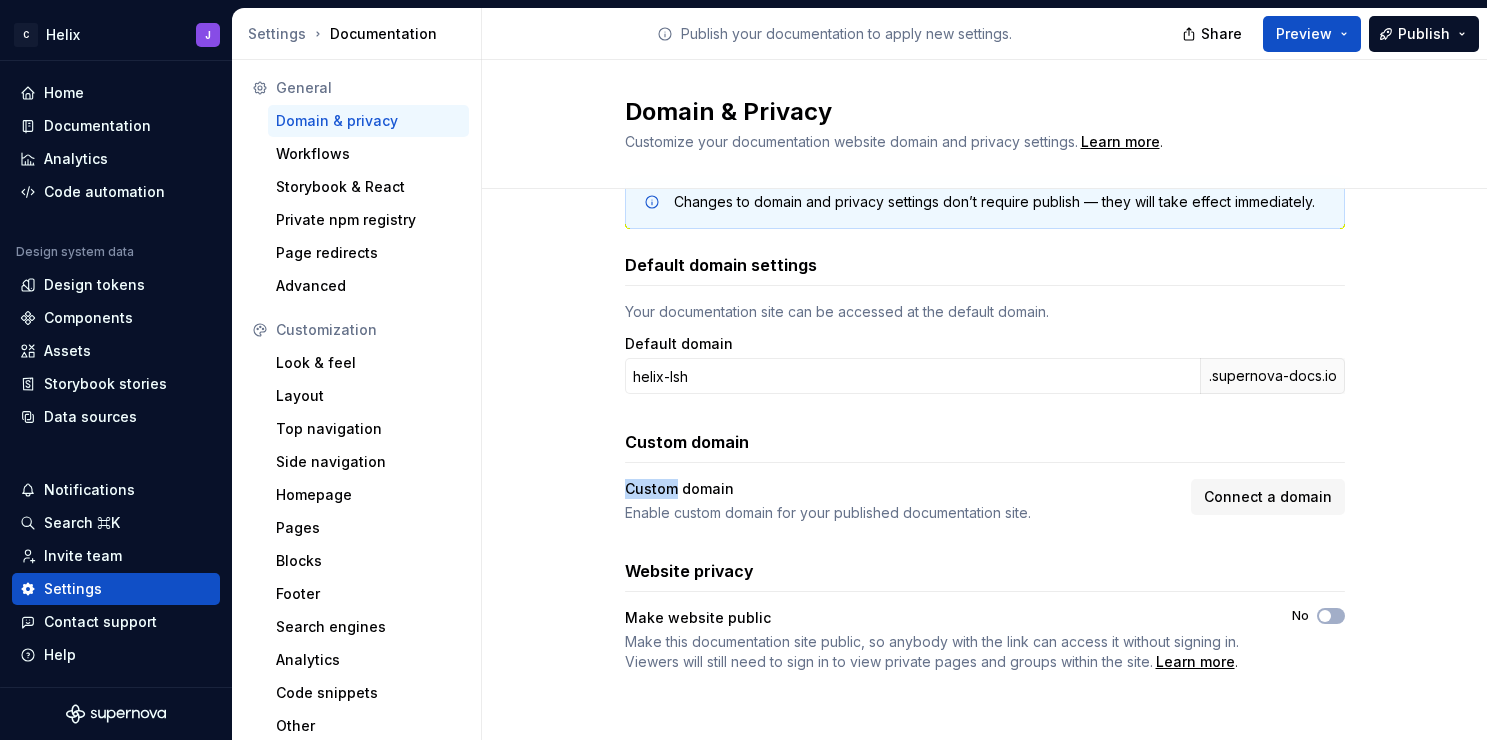 click on "Custom domain" at bounding box center (902, 489) 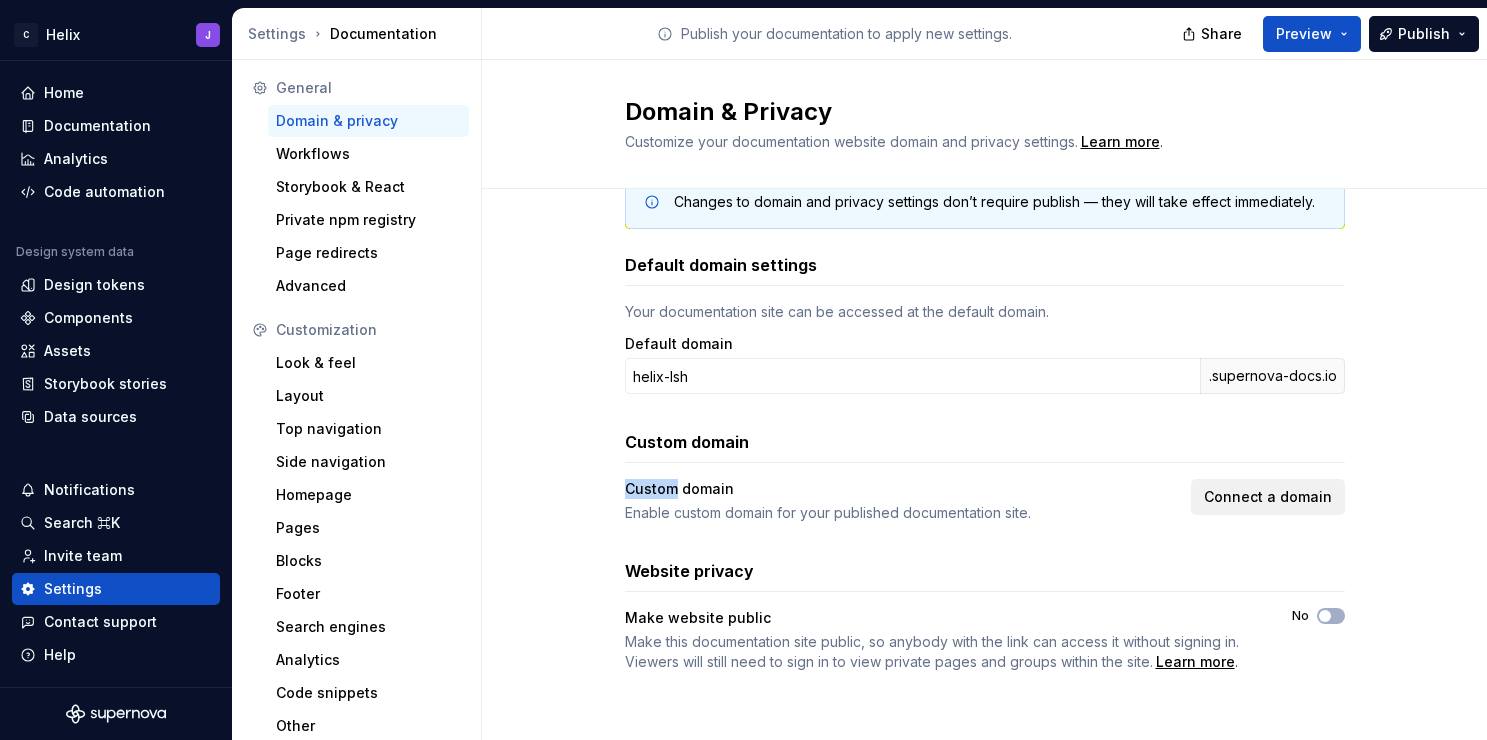 click on "Connect a domain" at bounding box center [1268, 497] 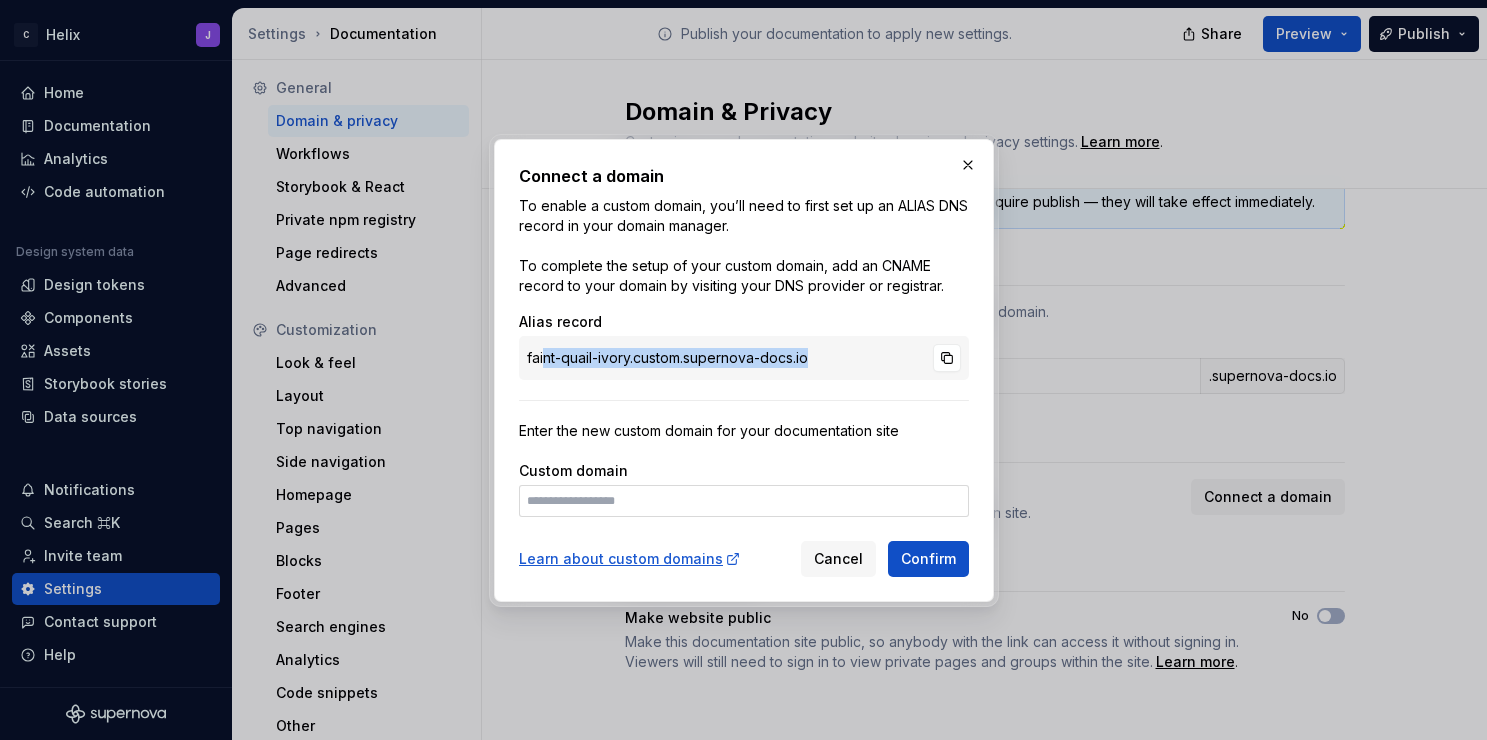drag, startPoint x: 543, startPoint y: 360, endPoint x: 772, endPoint y: 368, distance: 229.1397 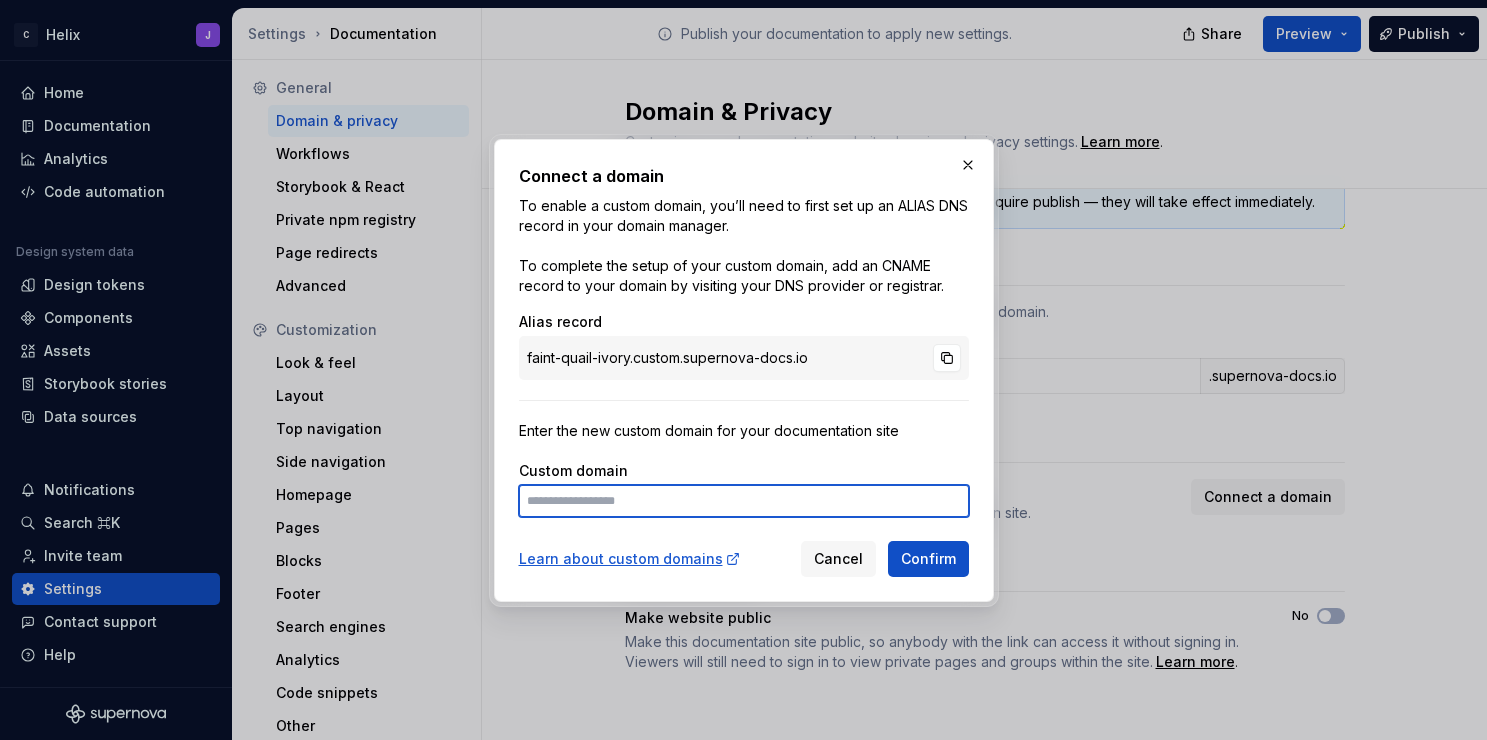 click at bounding box center [744, 501] 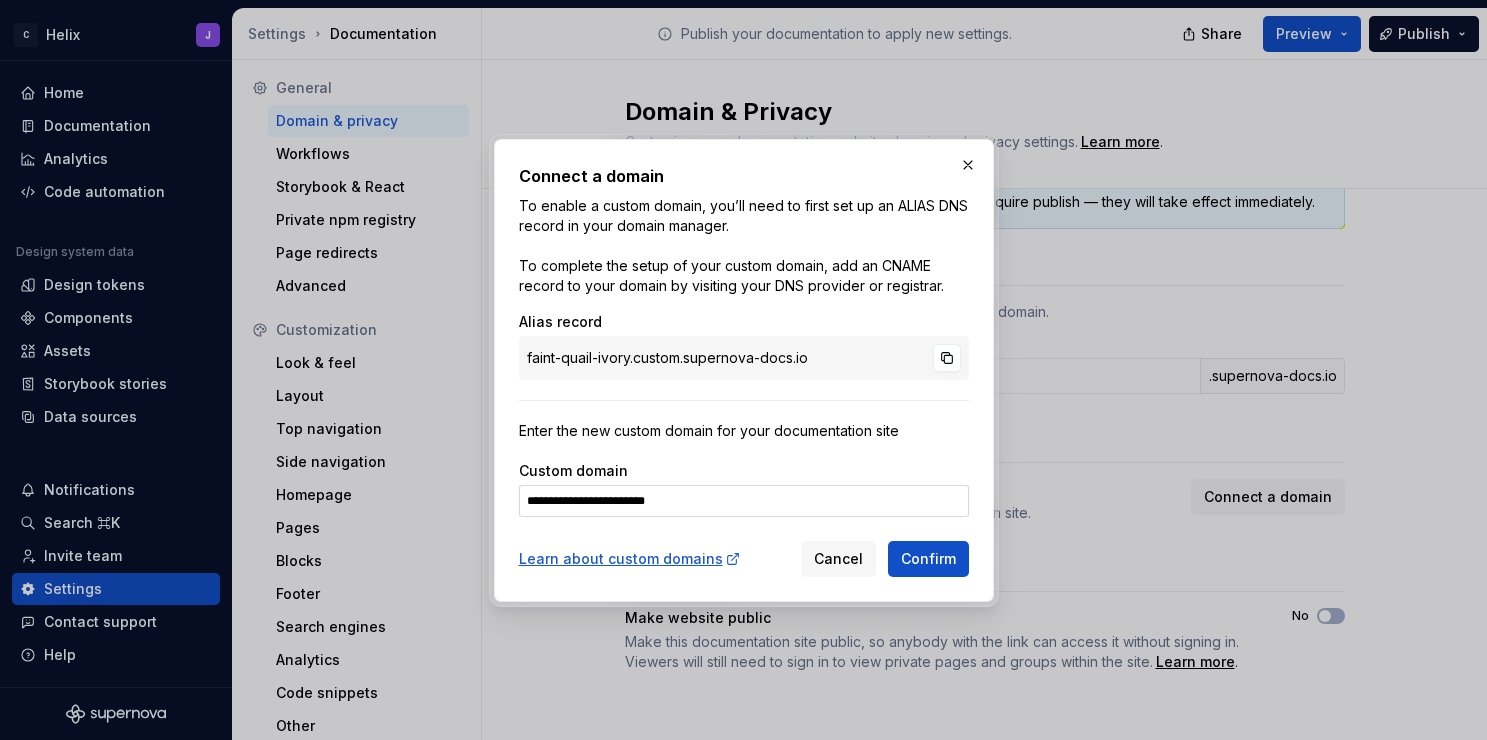 click on "faint-quail-ivory.custom.supernova-docs.io" at bounding box center (744, 358) 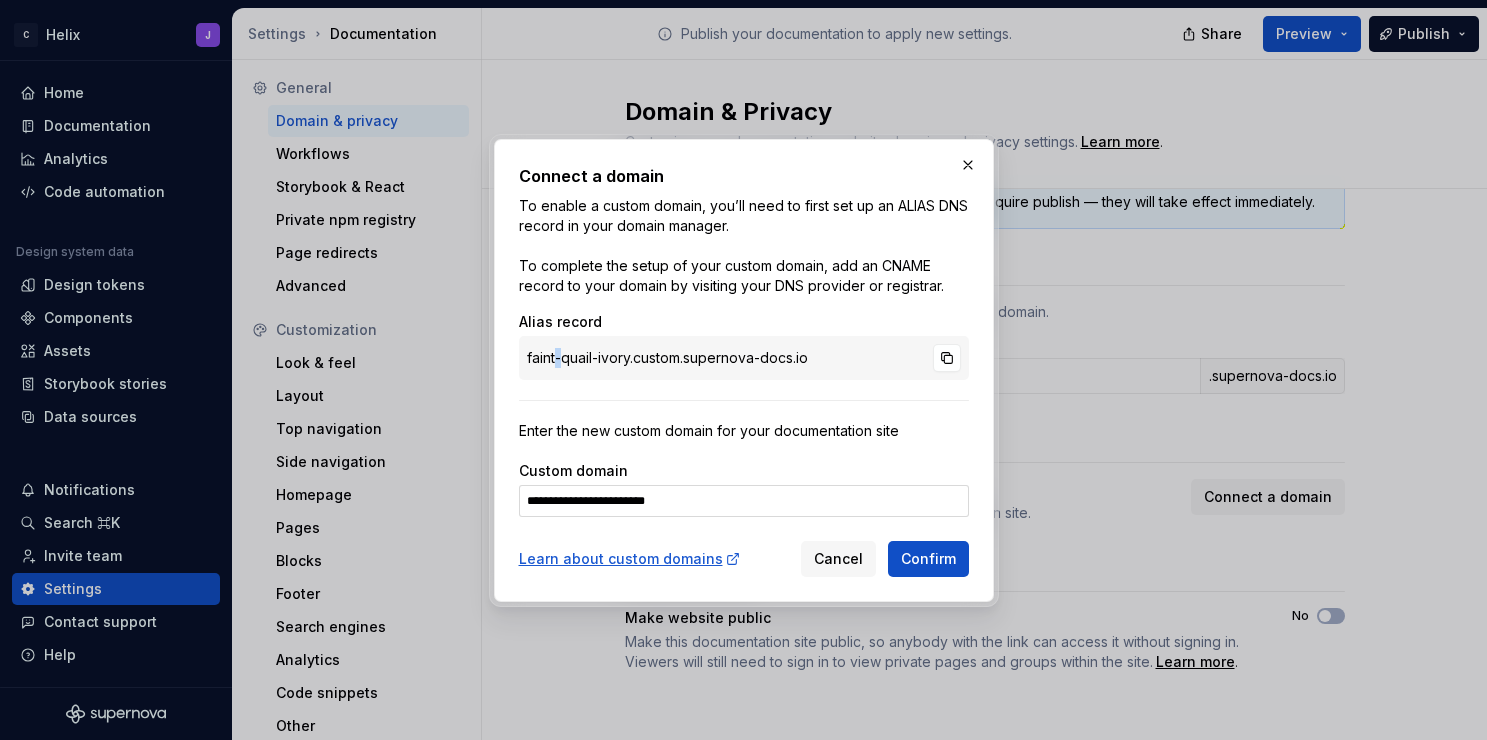 click on "faint-quail-ivory.custom.supernova-docs.io" at bounding box center [744, 358] 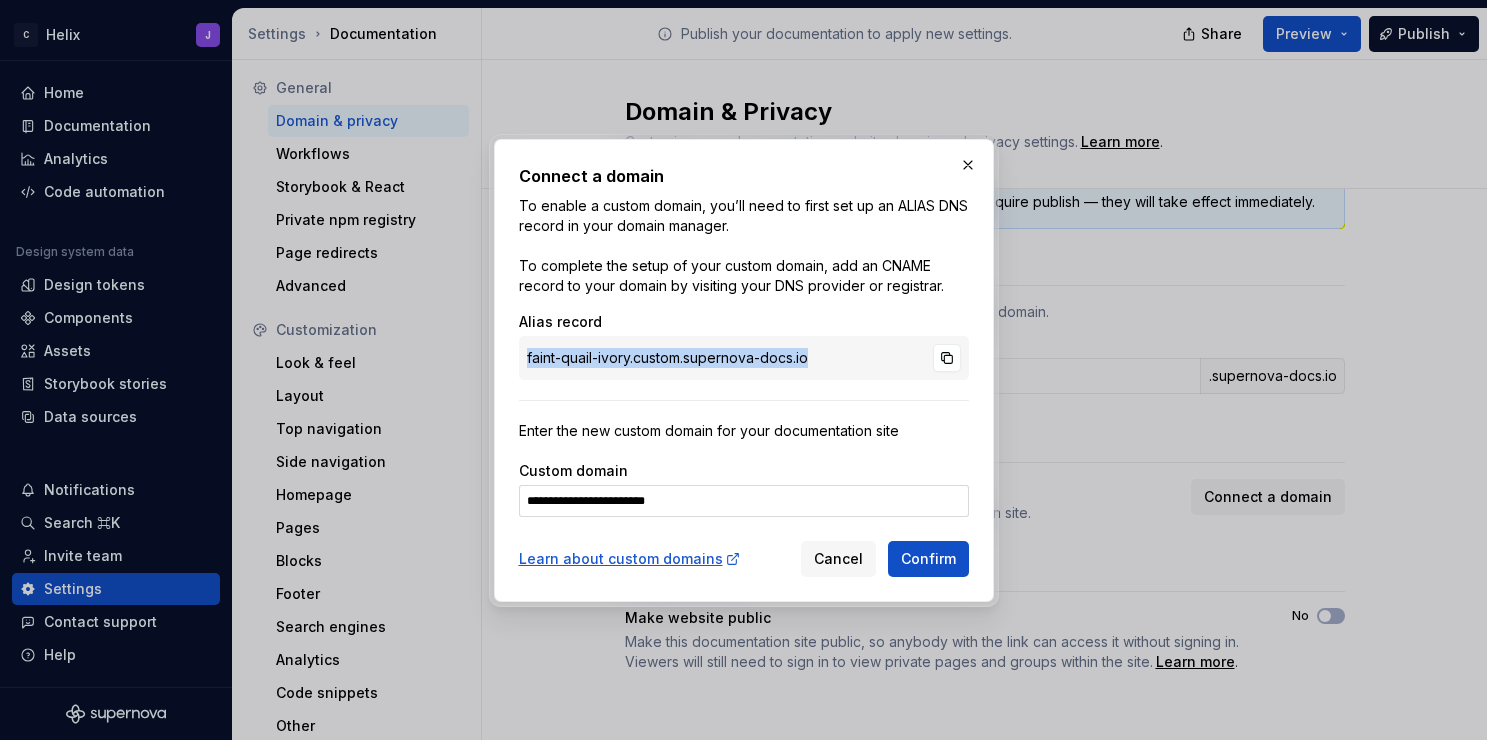 click on "faint-quail-ivory.custom.supernova-docs.io" at bounding box center (744, 358) 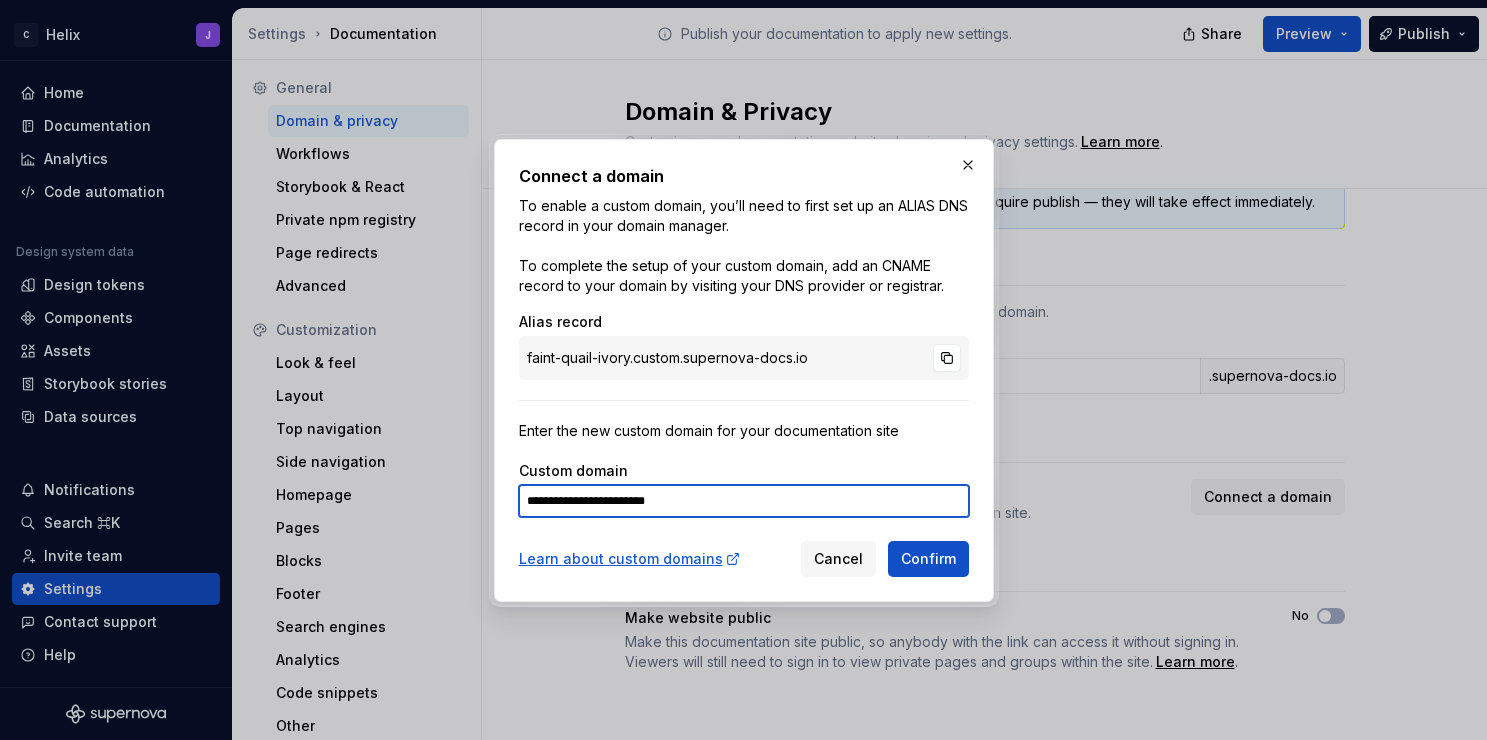 click on "**********" at bounding box center (744, 501) 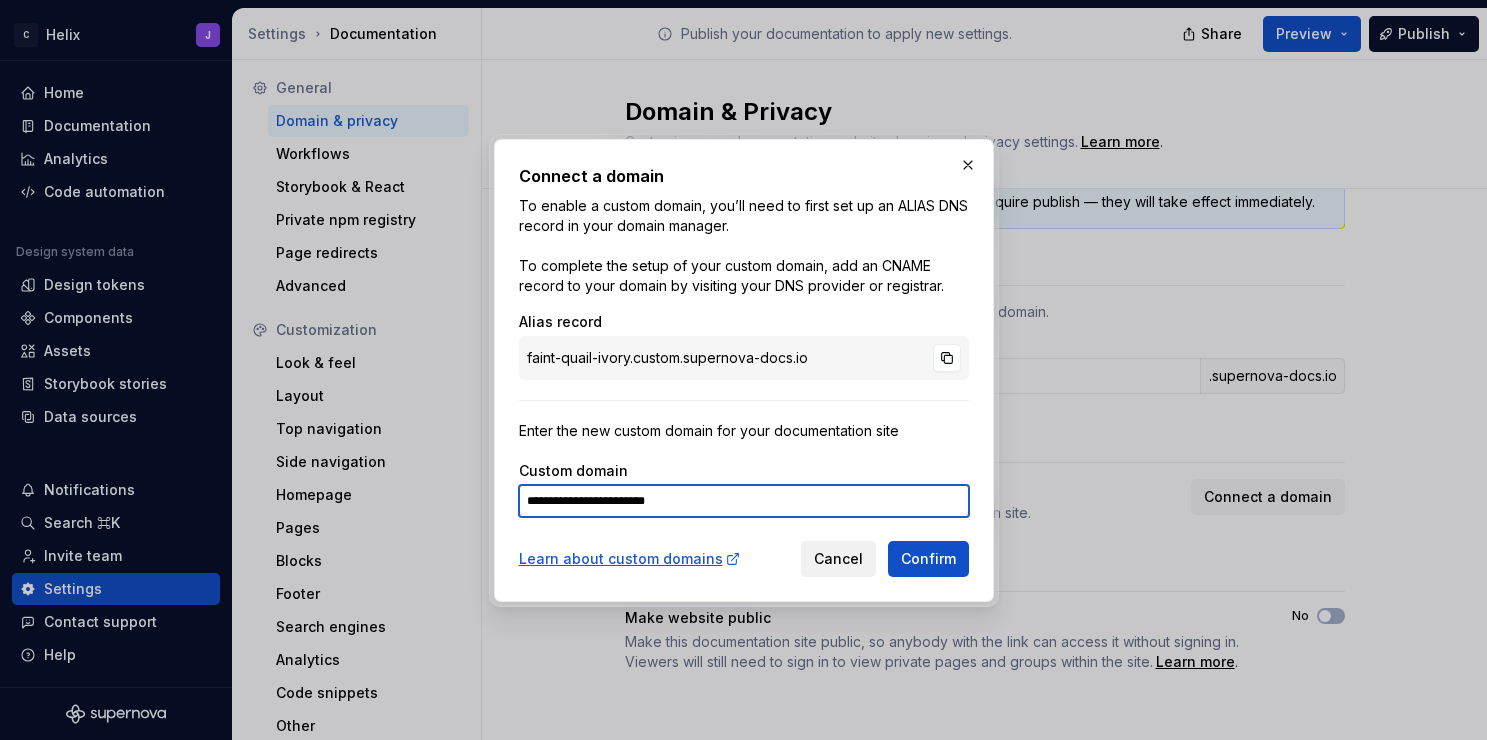 type on "**********" 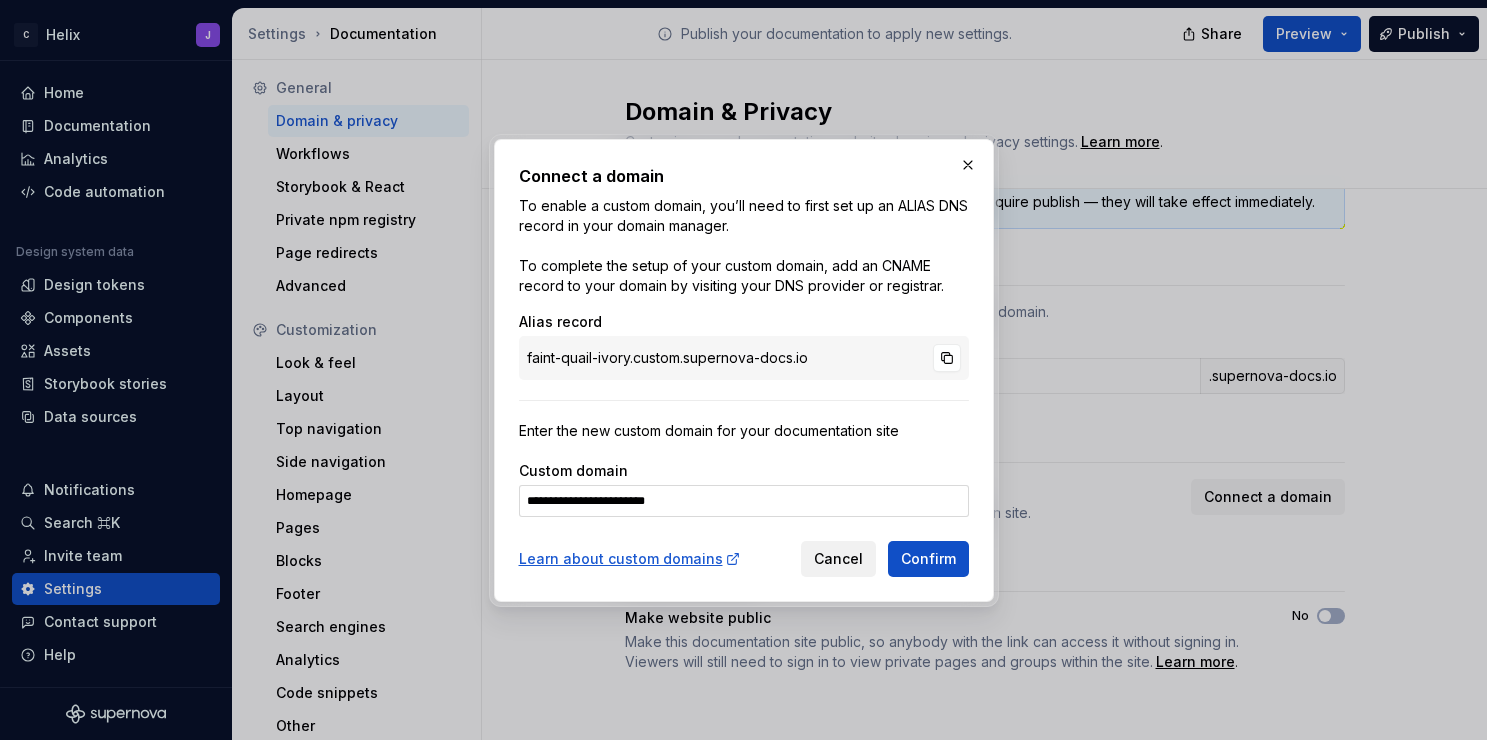 click on "Cancel" at bounding box center [838, 559] 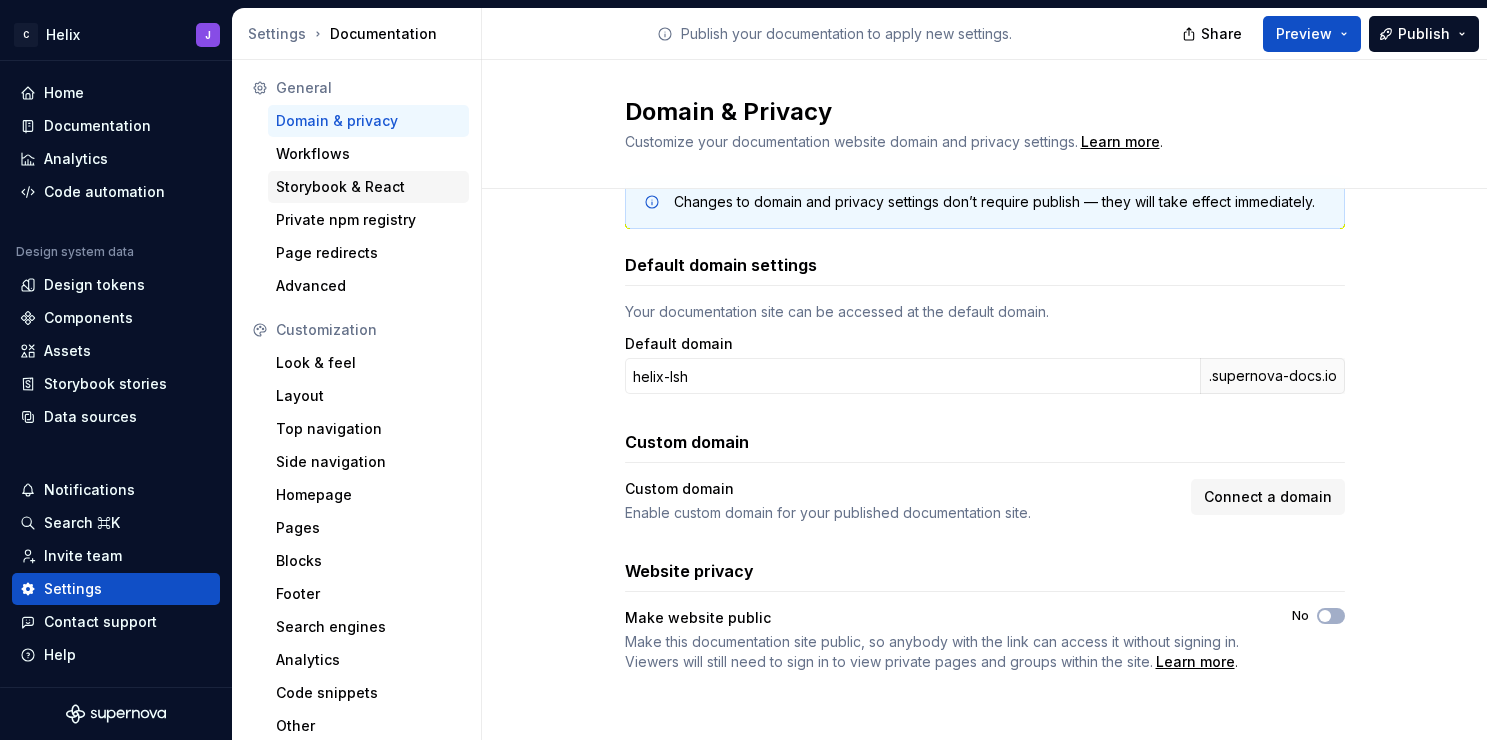 click on "Storybook & React" at bounding box center (368, 187) 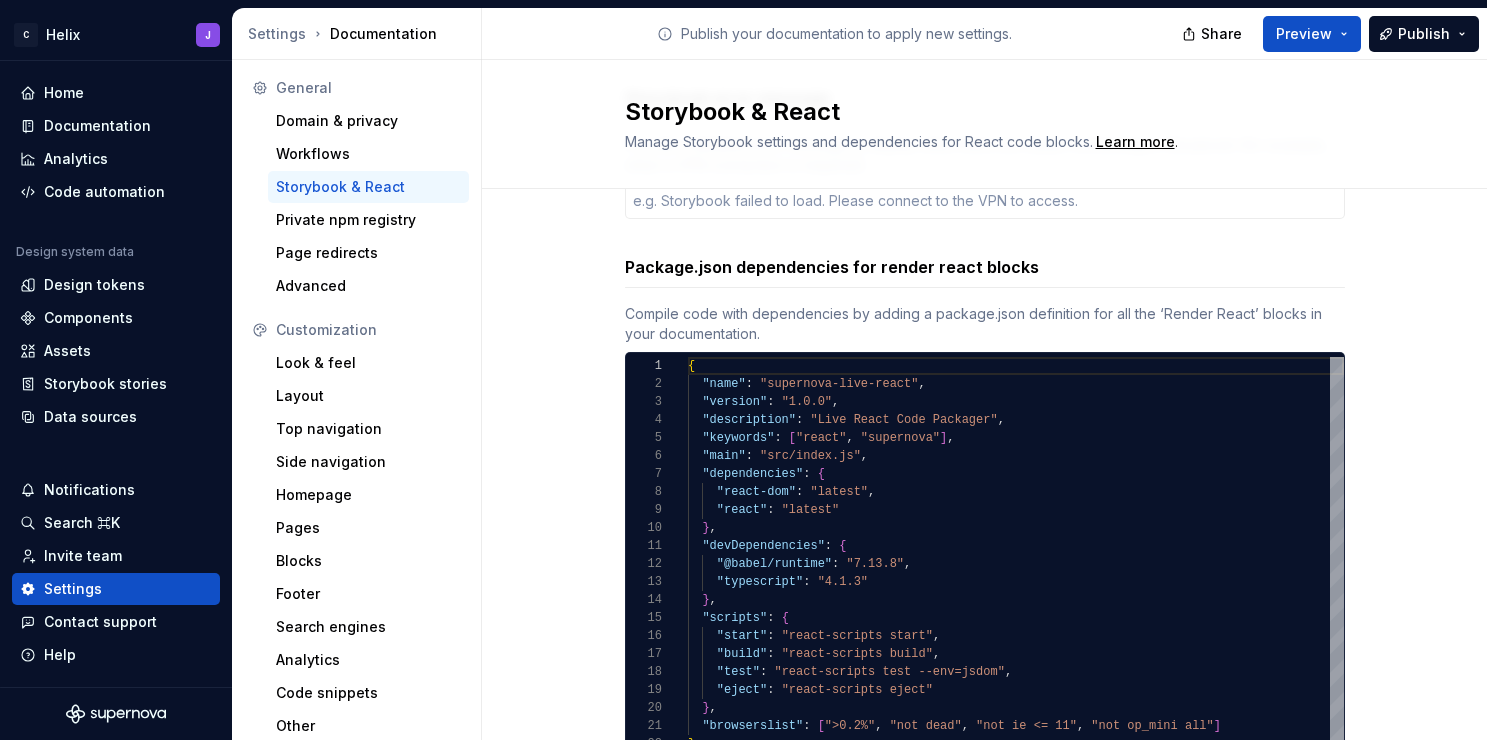 scroll, scrollTop: 160, scrollLeft: 0, axis: vertical 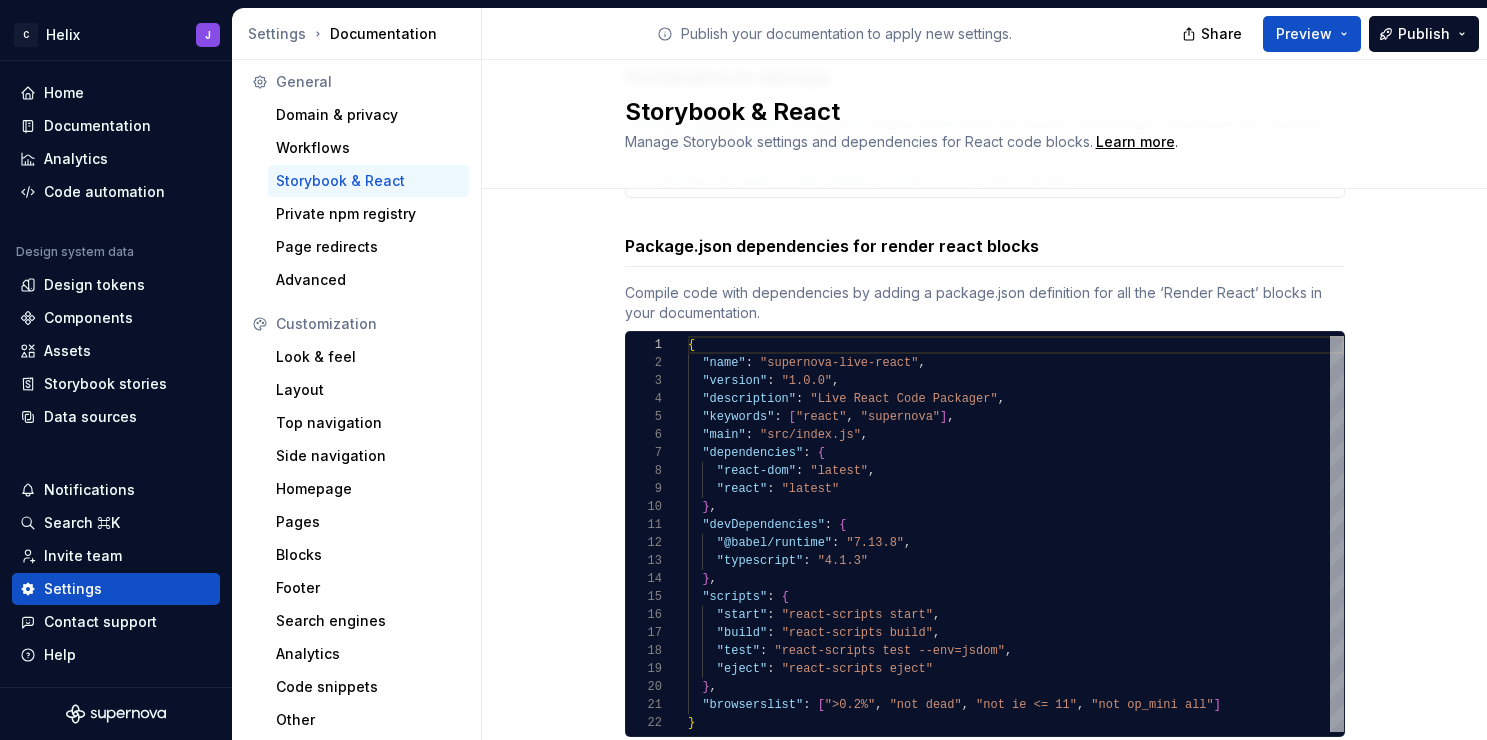 type on "*" 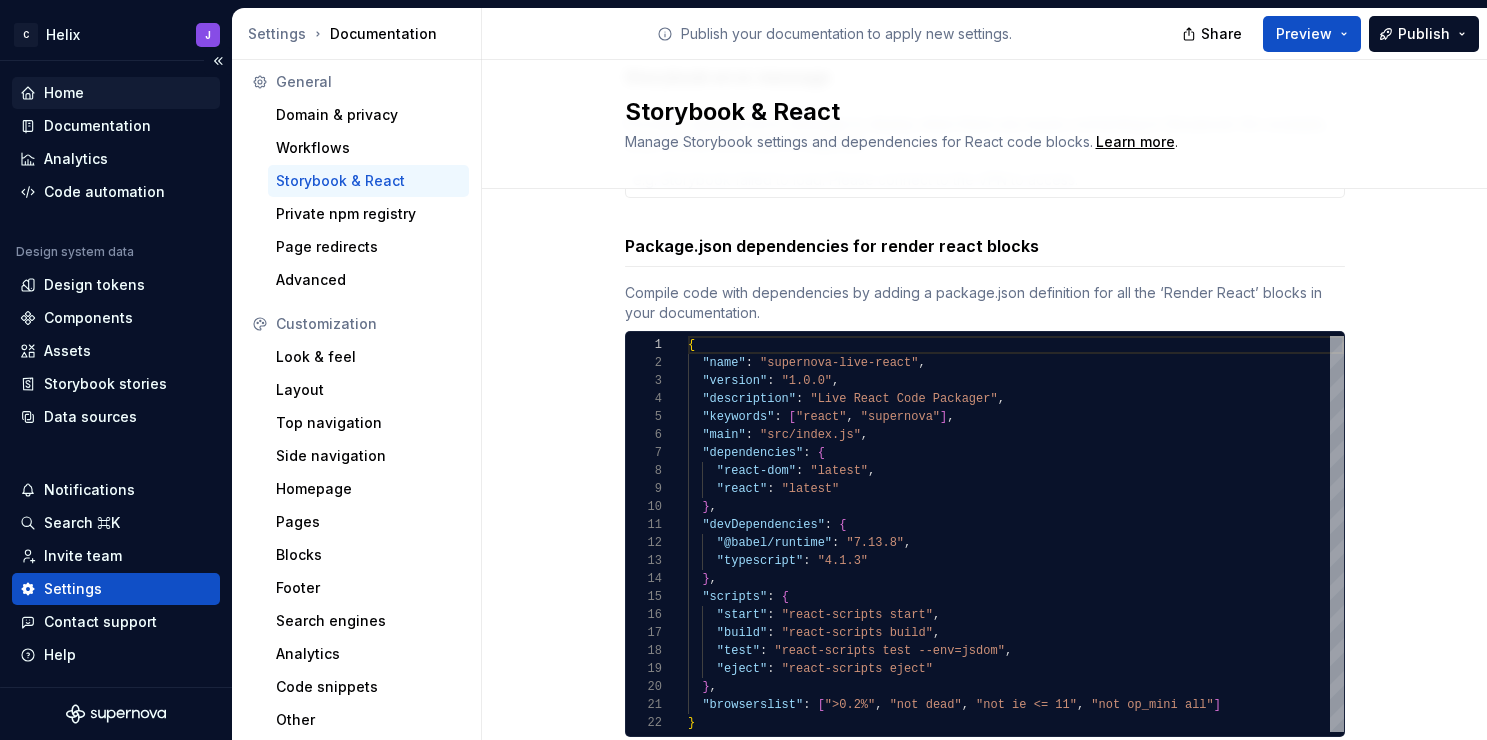 click on "Home" at bounding box center (64, 93) 